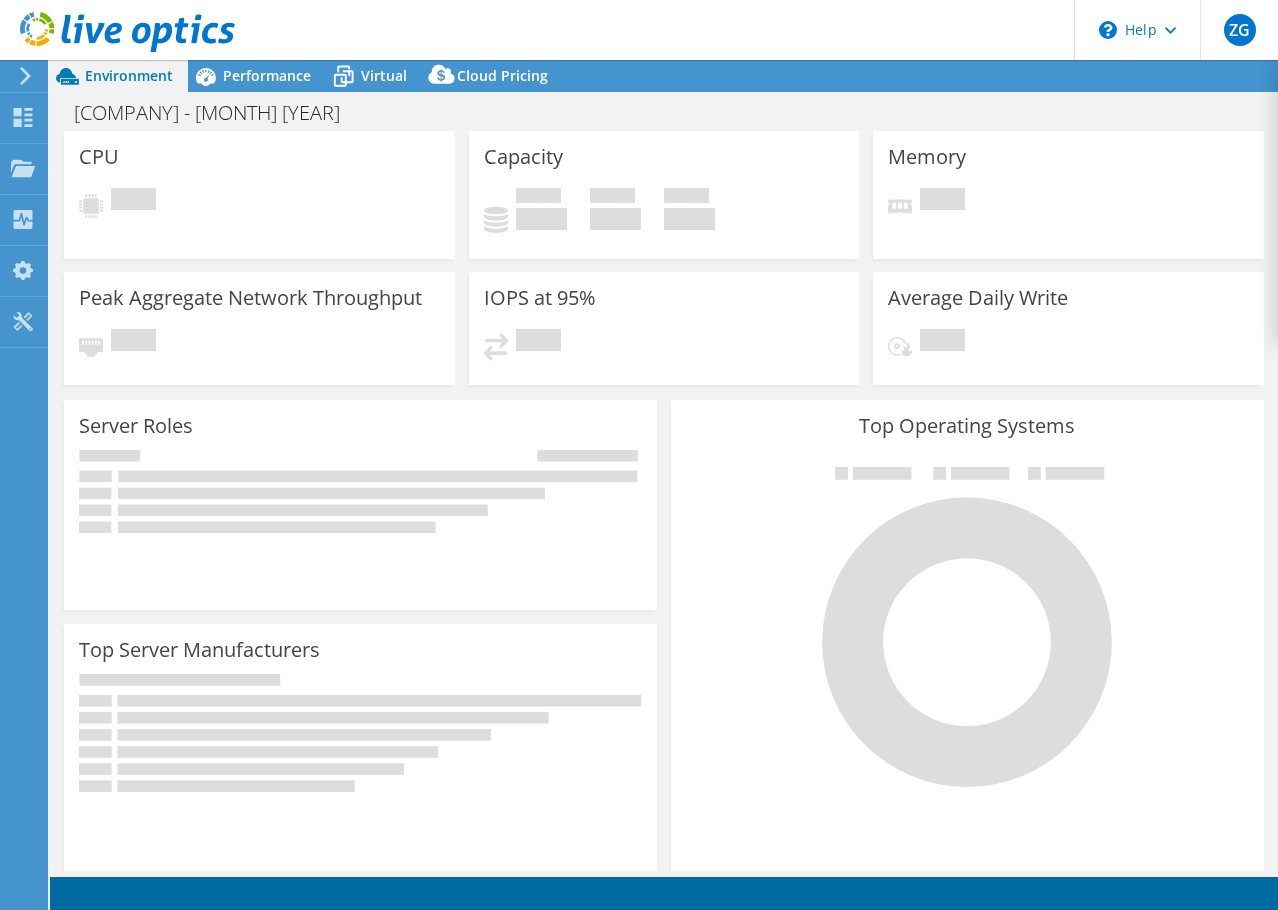scroll, scrollTop: 0, scrollLeft: 0, axis: both 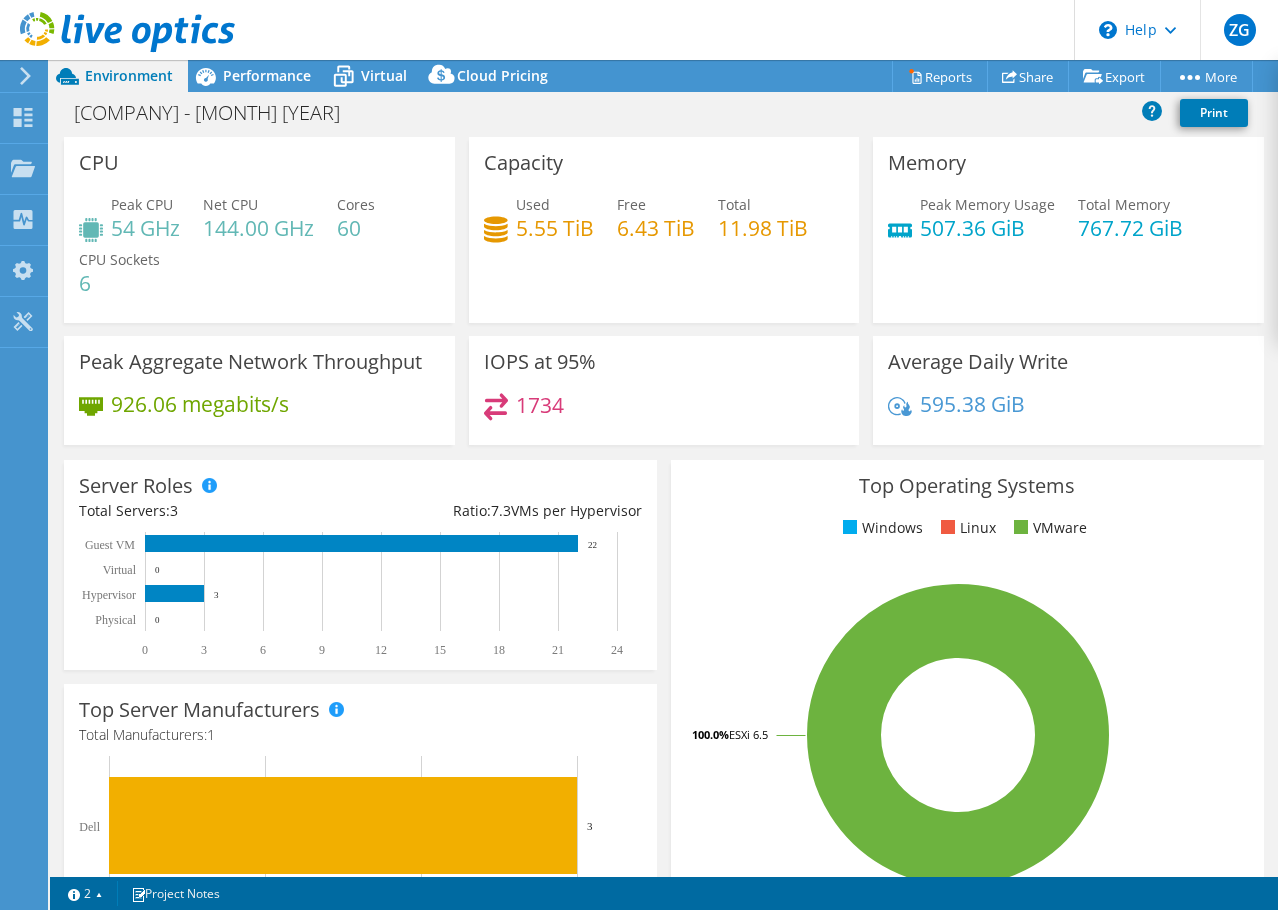 select on "USD" 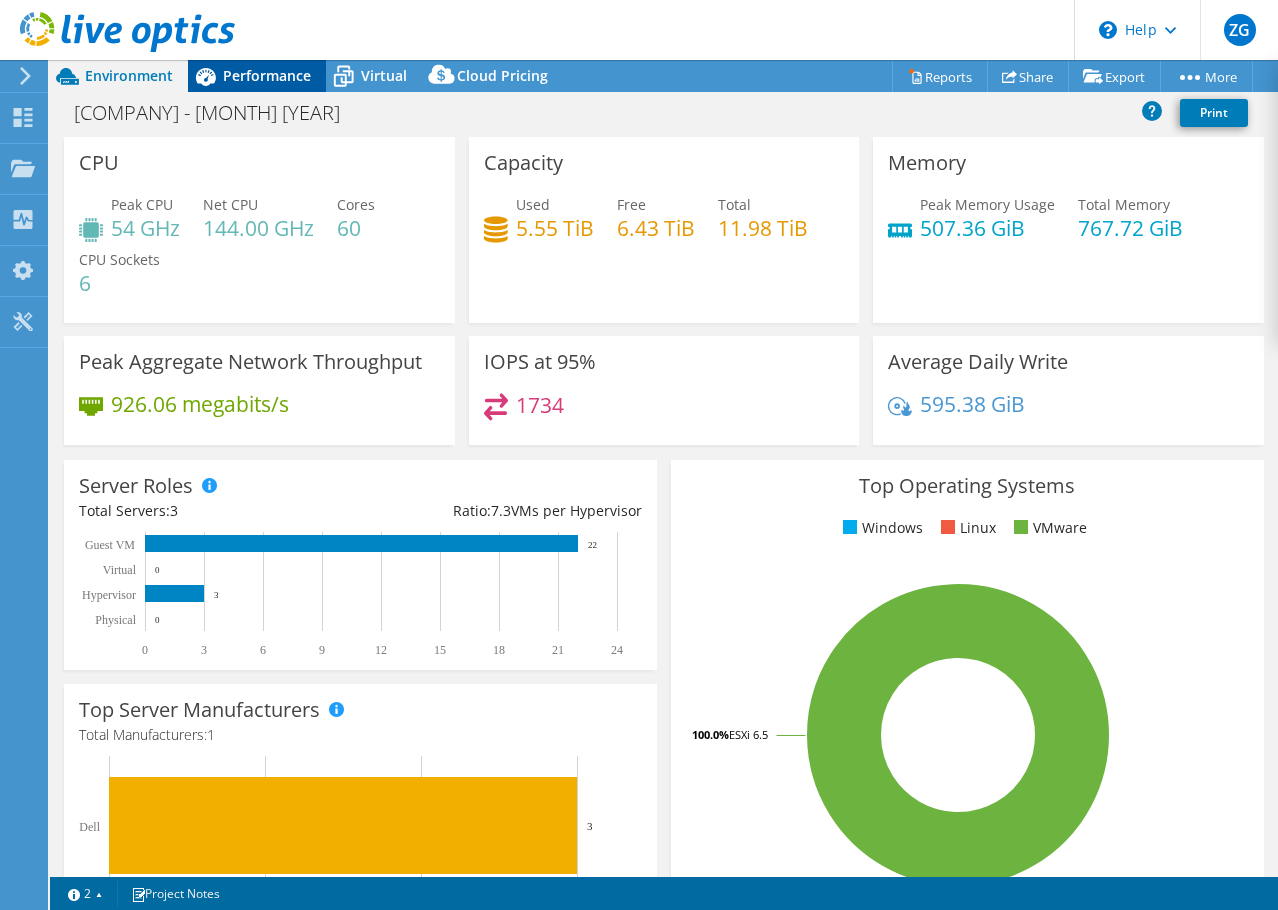 click on "Performance" at bounding box center [267, 75] 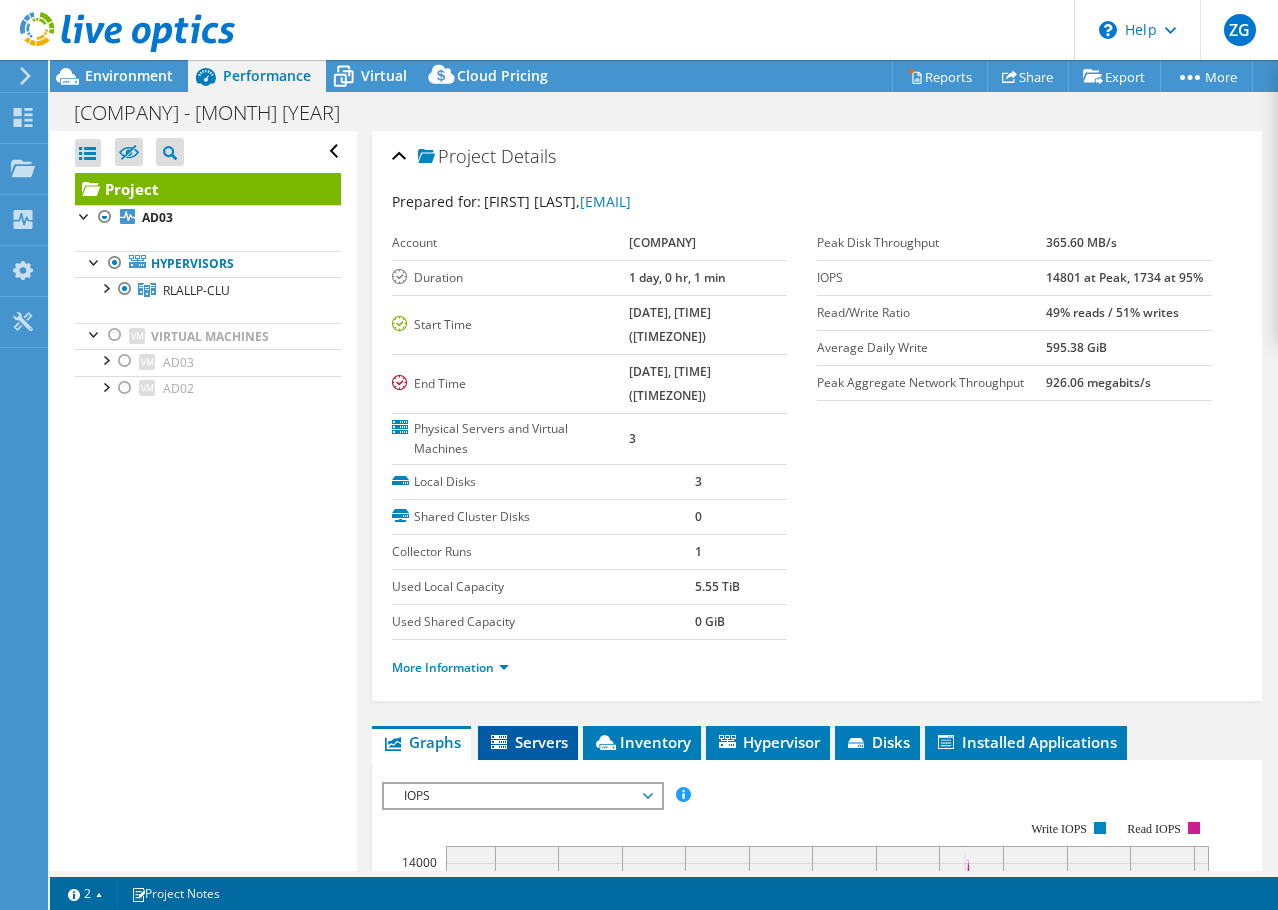 click on "Servers" at bounding box center [528, 742] 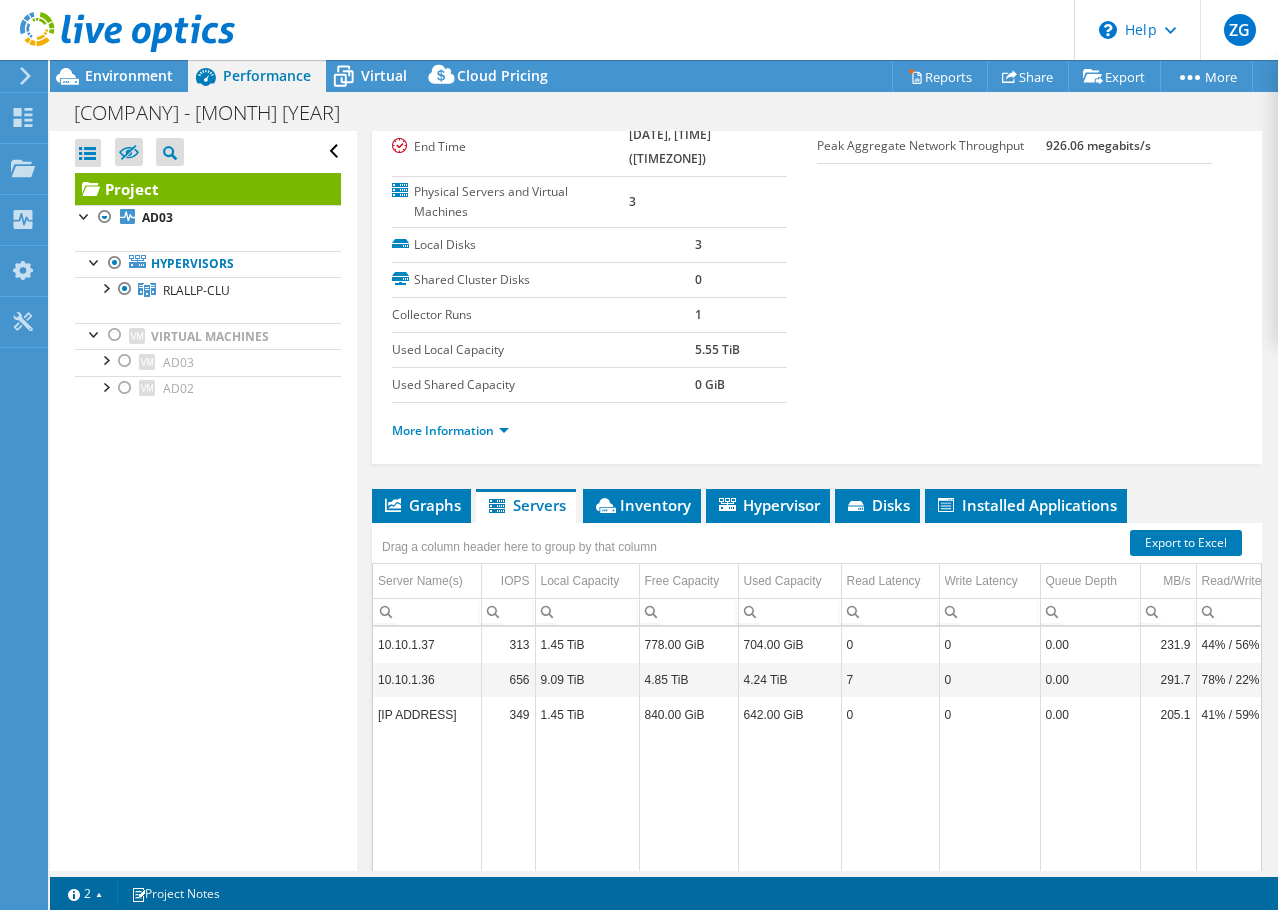 scroll, scrollTop: 300, scrollLeft: 0, axis: vertical 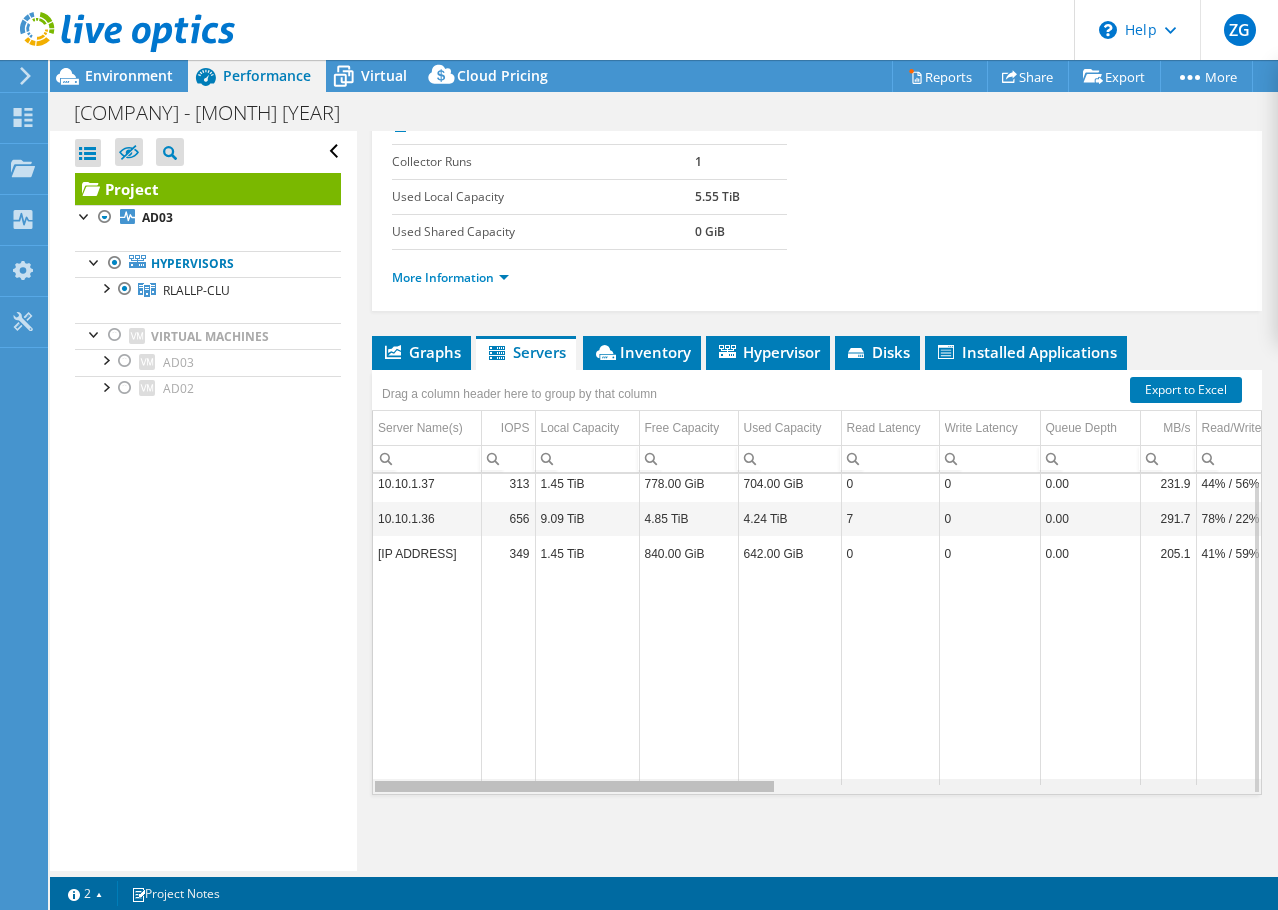 drag, startPoint x: 718, startPoint y: 788, endPoint x: 709, endPoint y: 769, distance: 21.023796 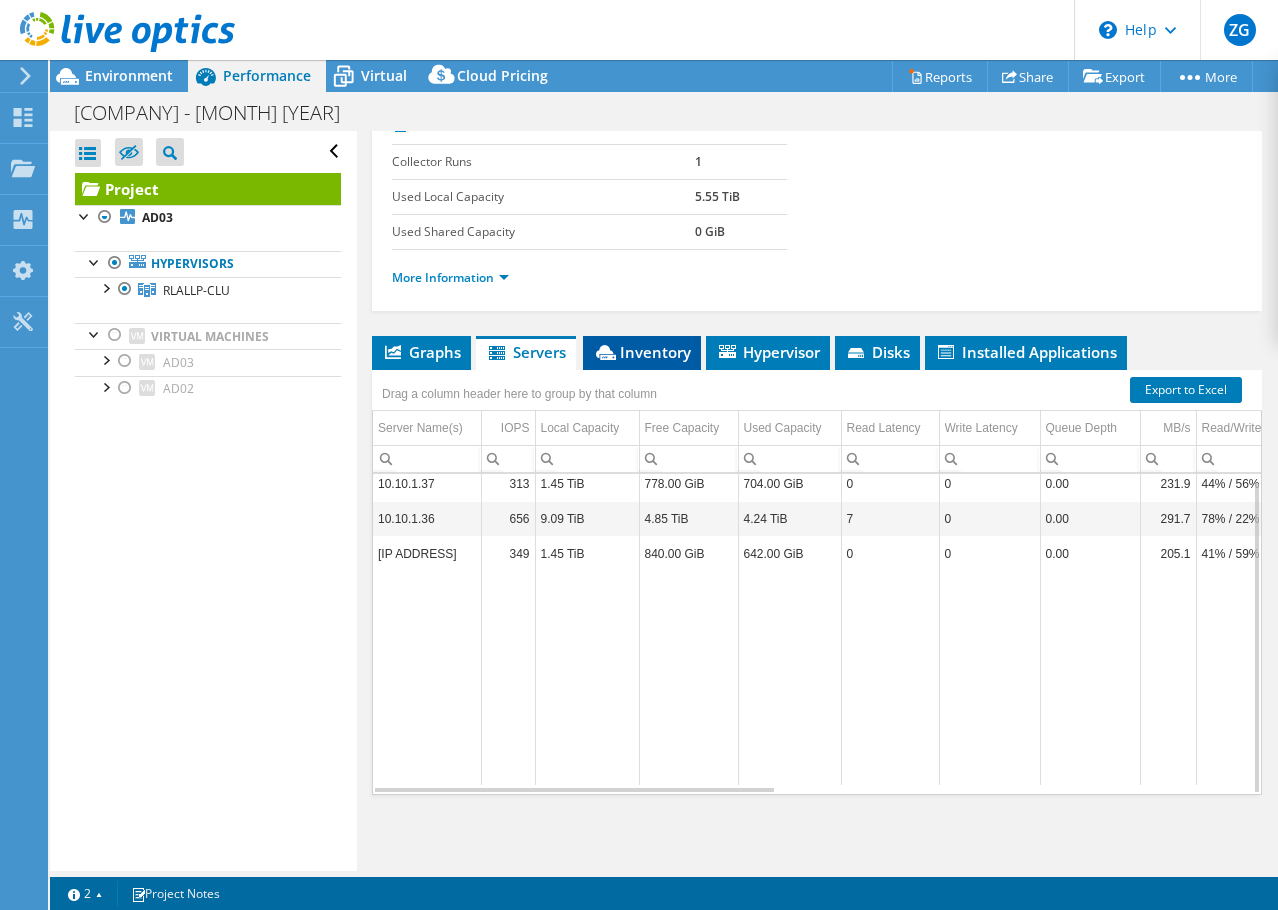 click on "Inventory" at bounding box center (642, 352) 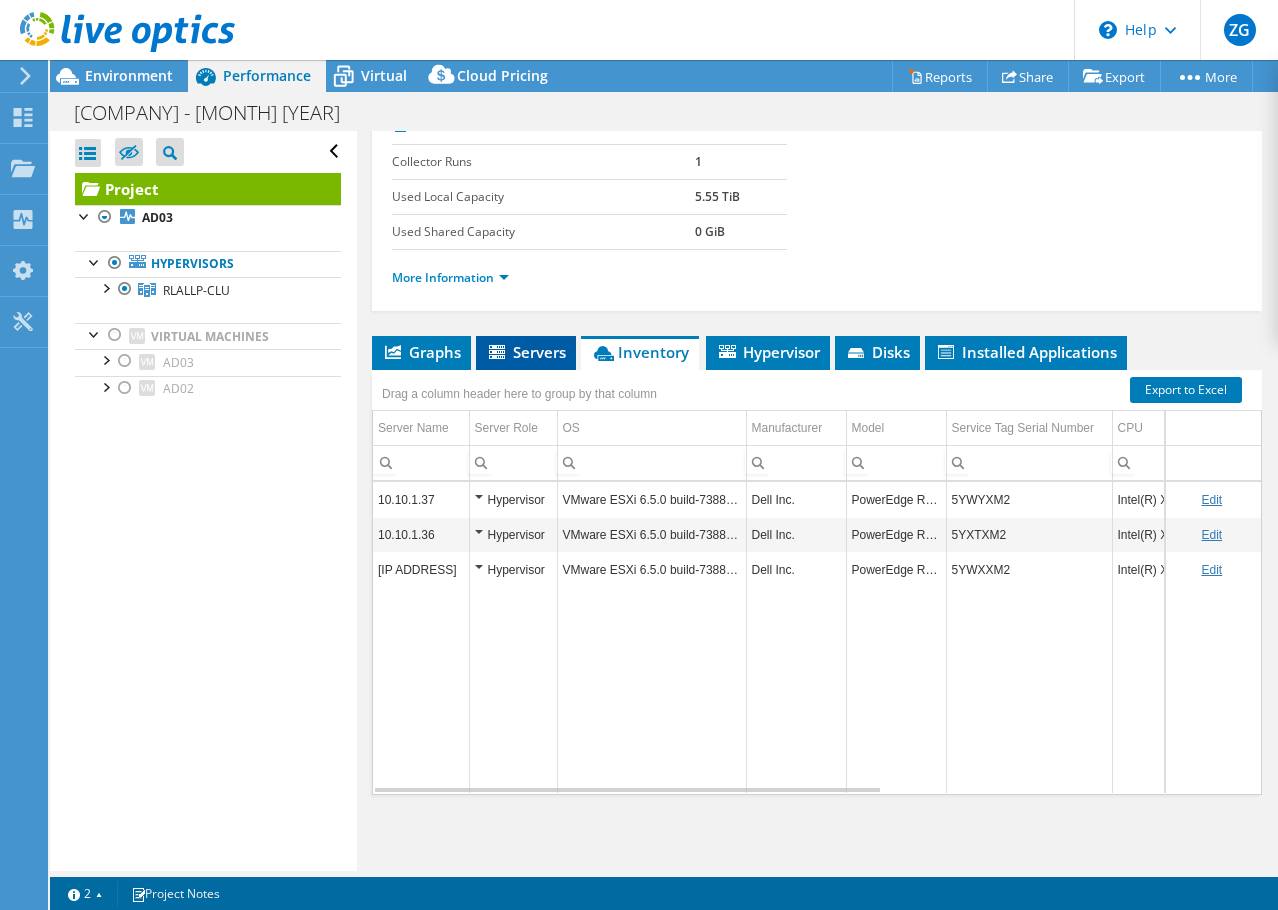click on "Servers" at bounding box center (526, 352) 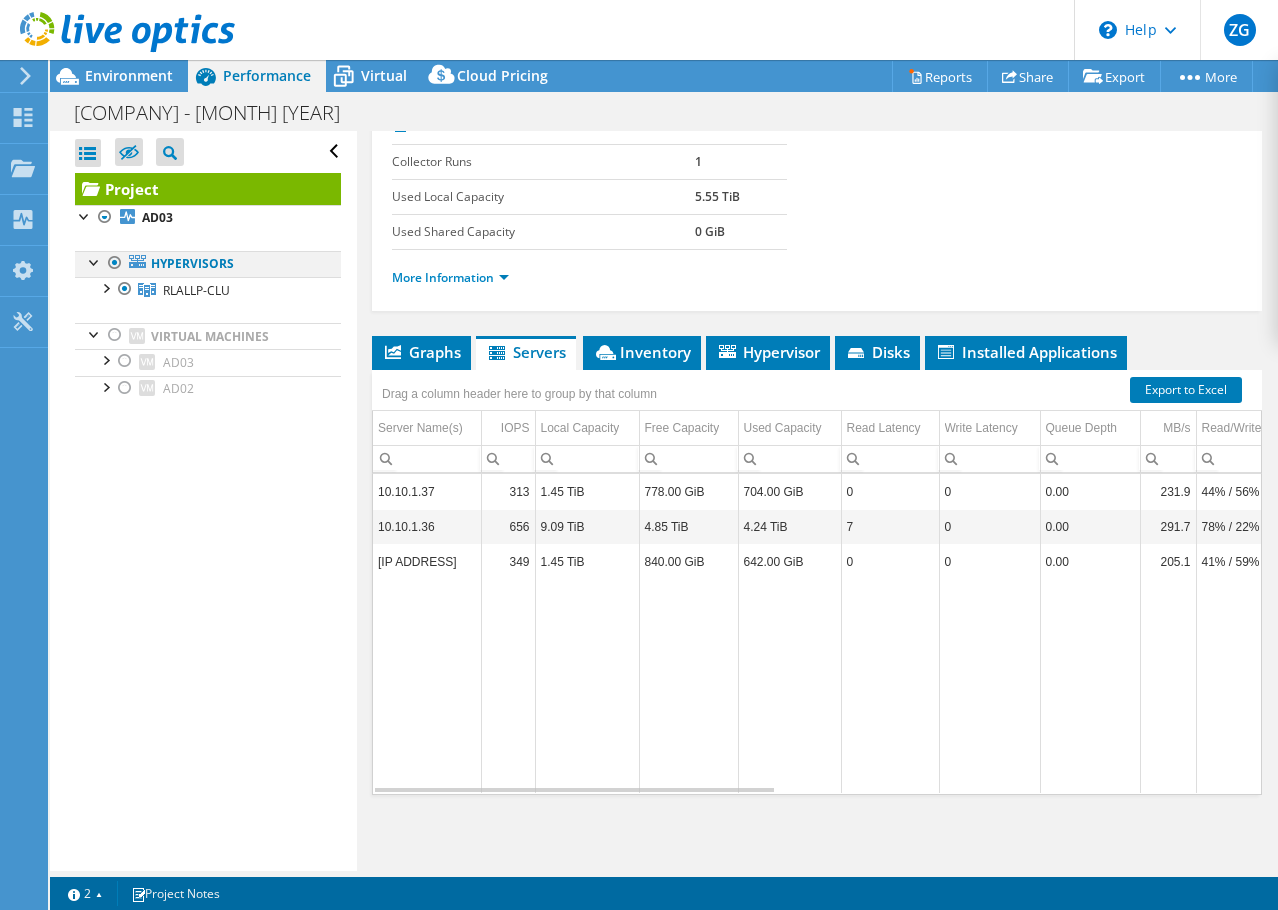 click at bounding box center [95, 261] 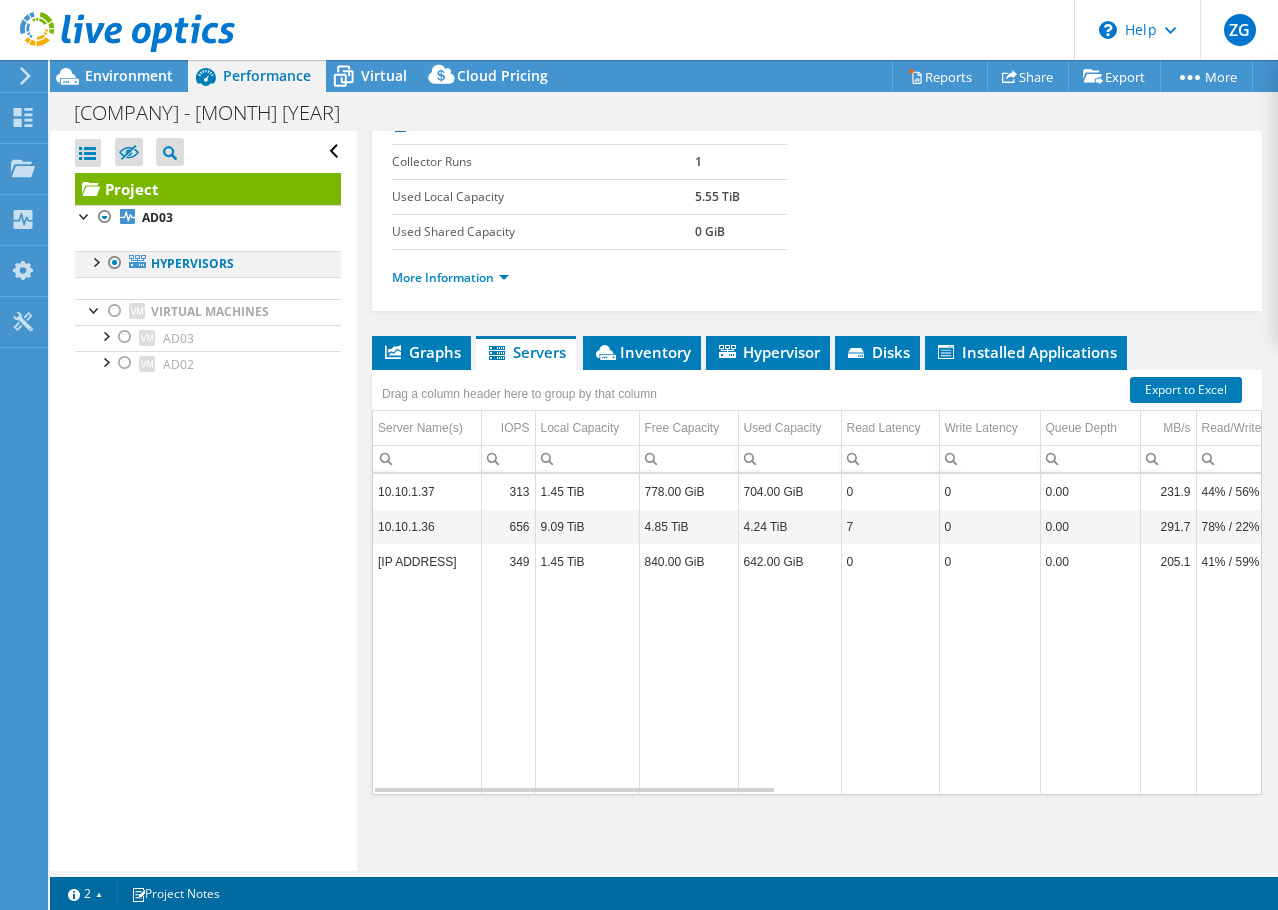 click at bounding box center (95, 261) 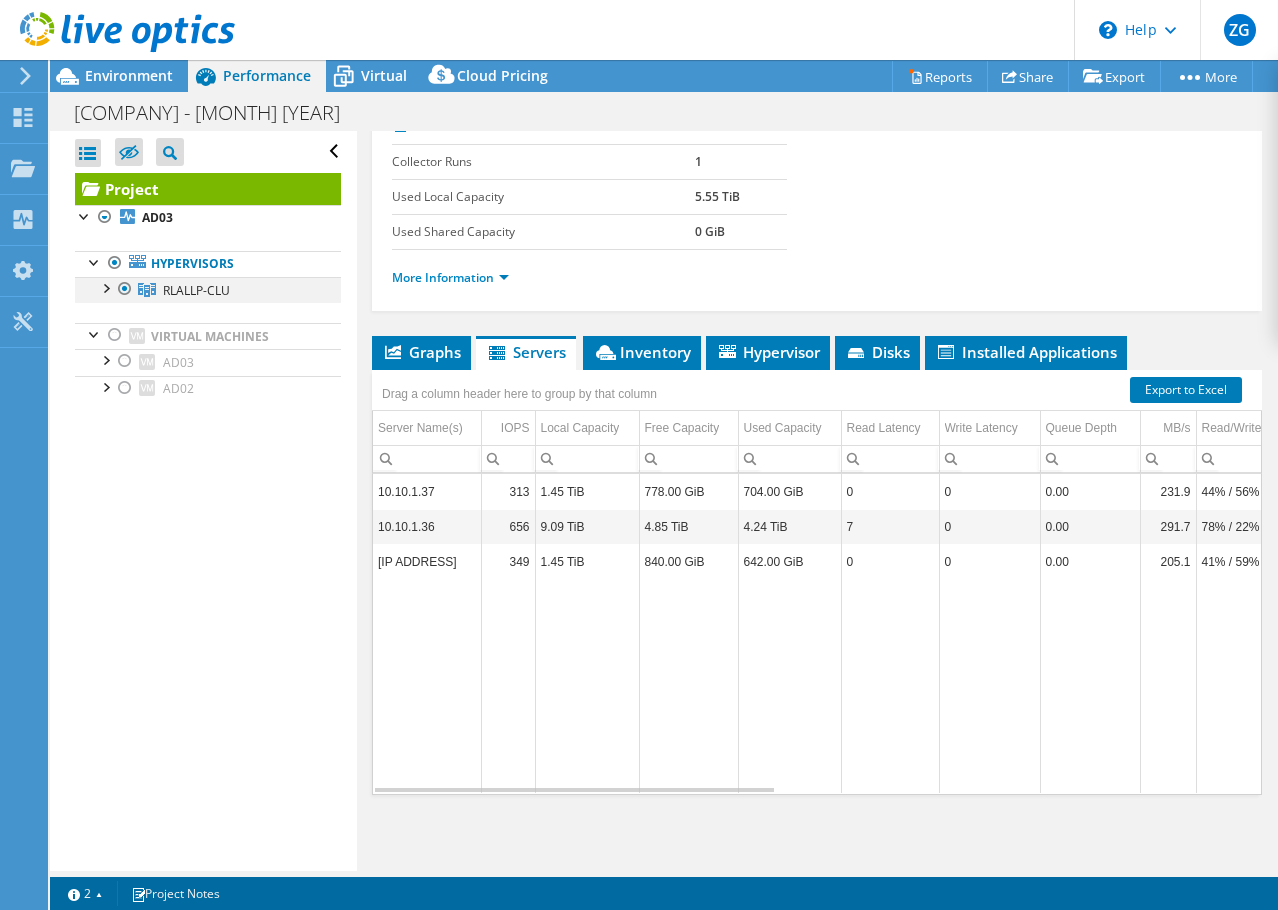 click at bounding box center (105, 287) 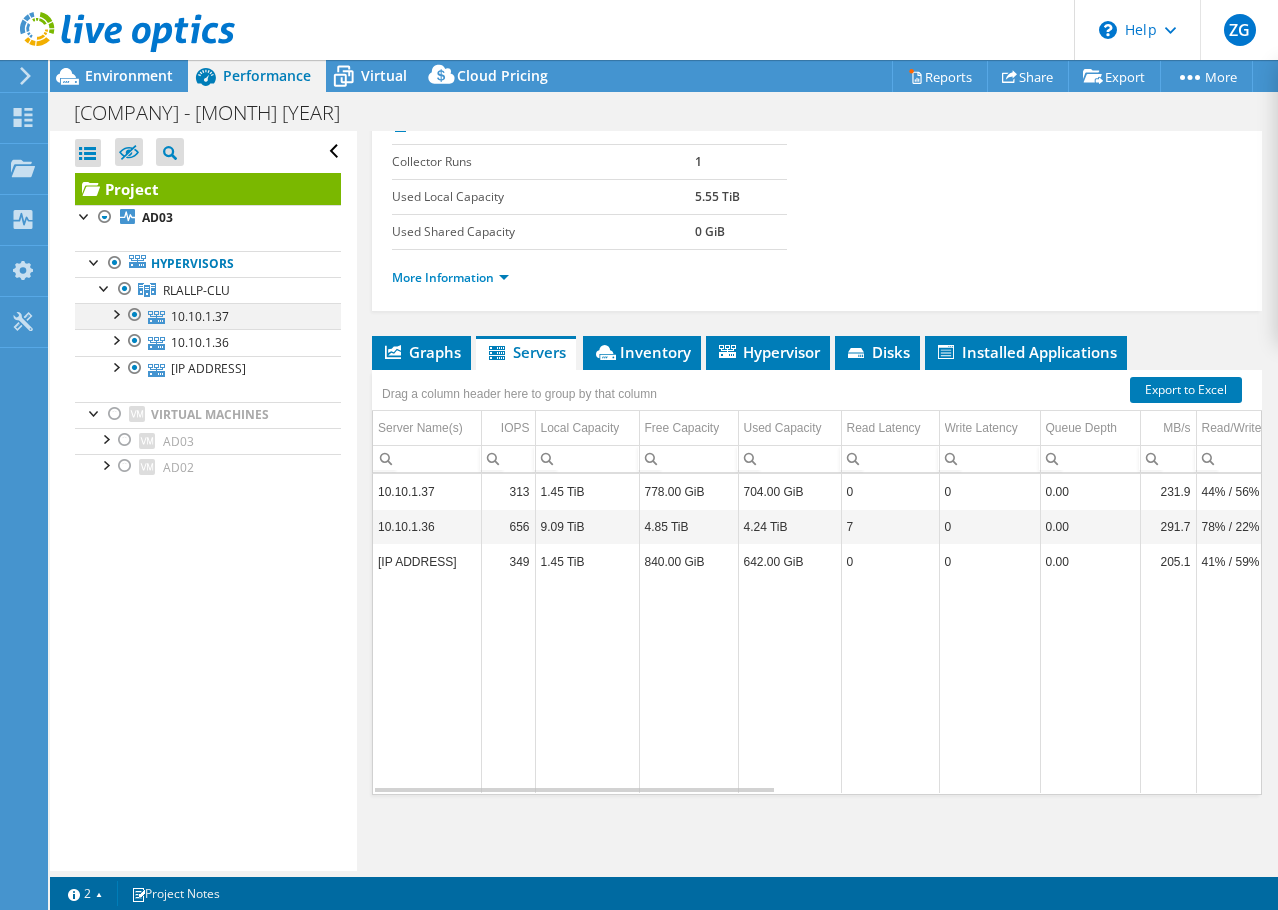 click at bounding box center [115, 313] 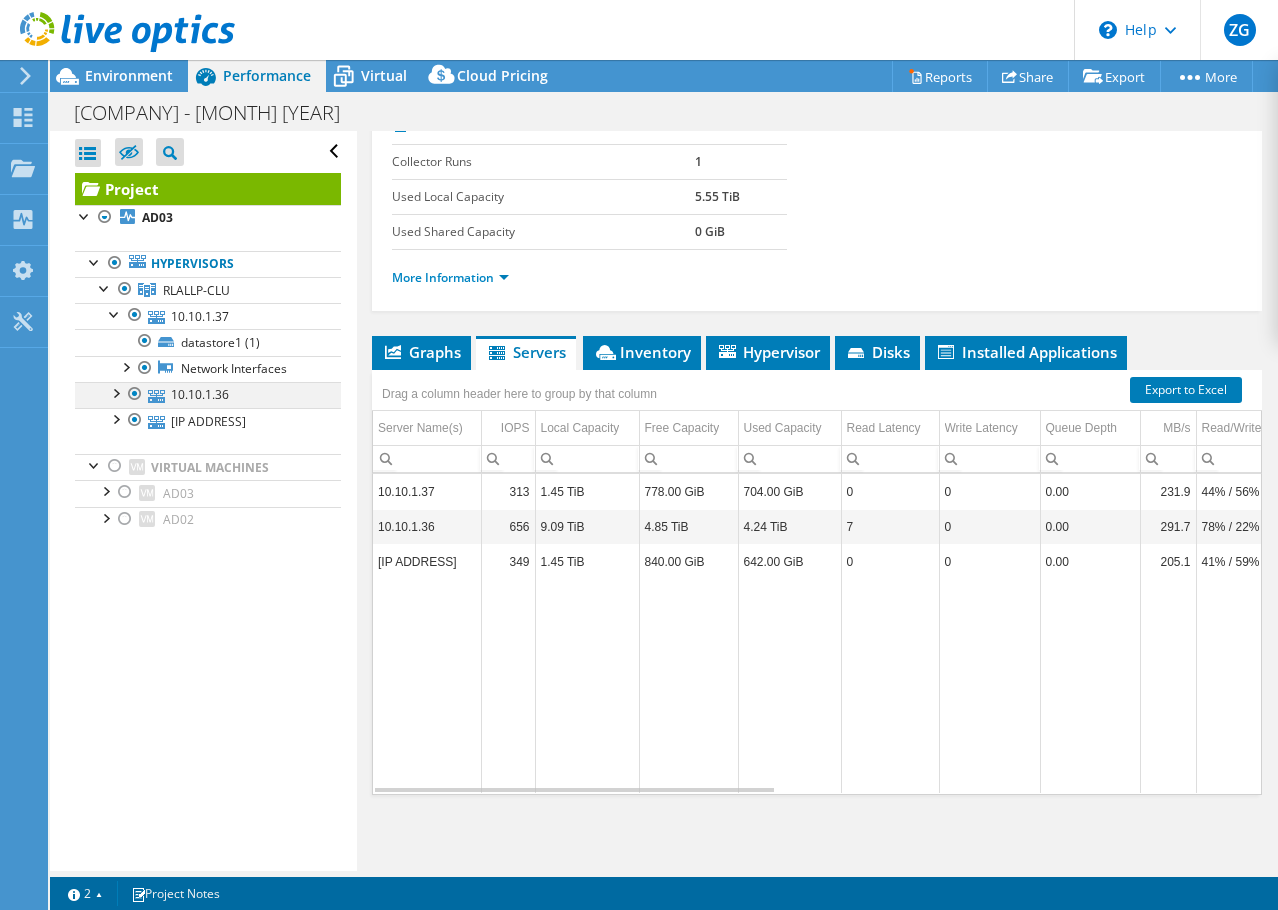 click at bounding box center [115, 392] 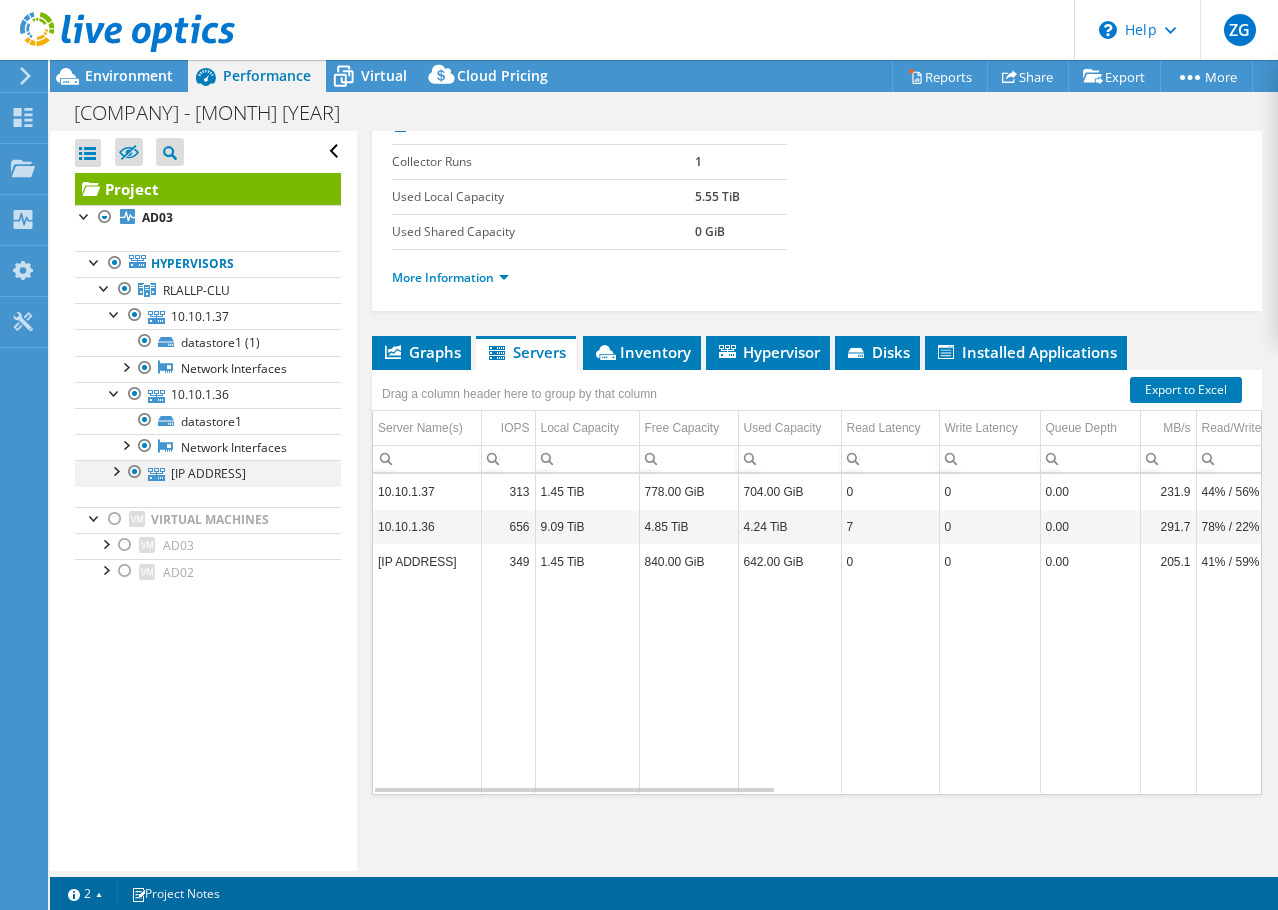 click at bounding box center [115, 470] 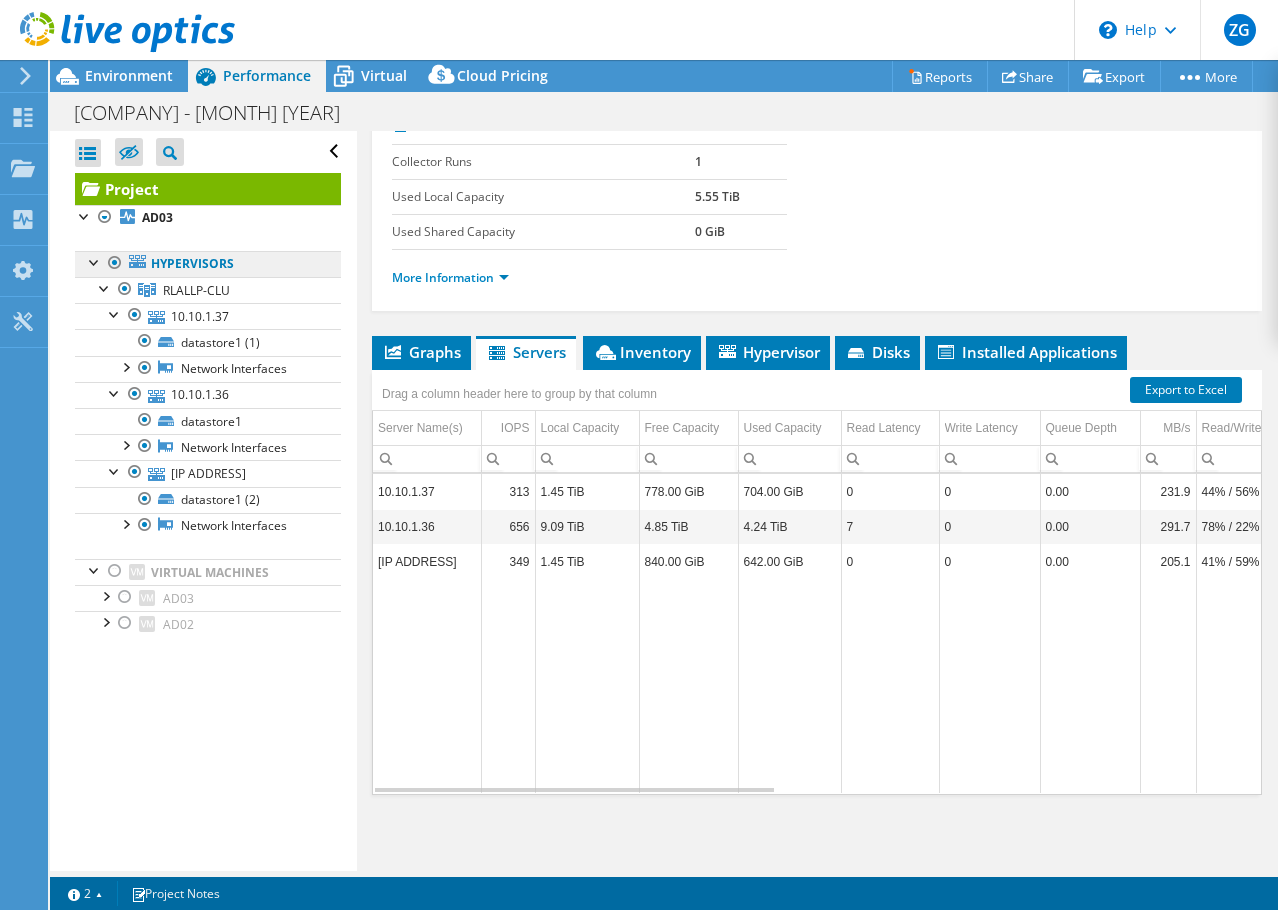 click on "Hypervisors" at bounding box center [208, 264] 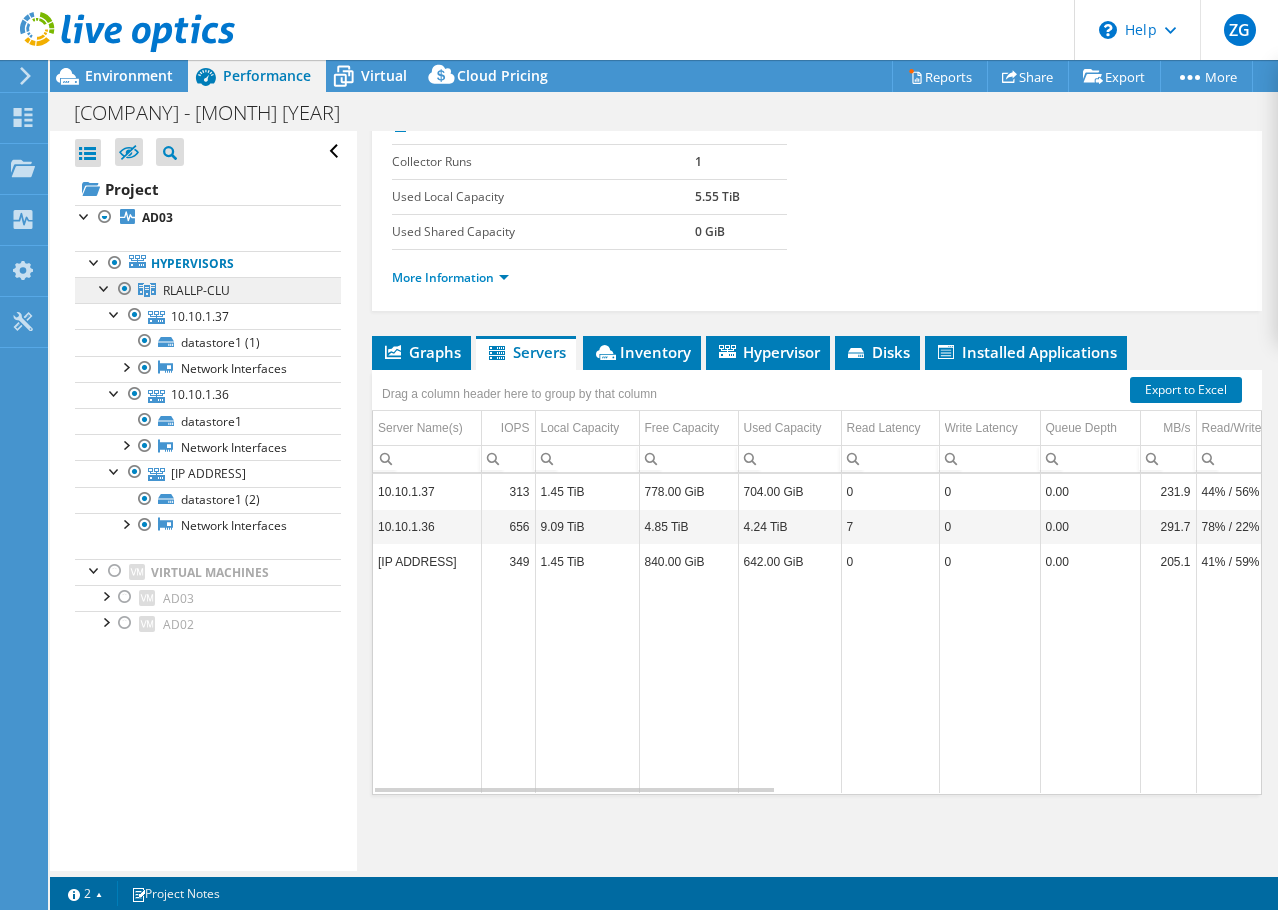 click on "RLALLP-CLU" at bounding box center (196, 290) 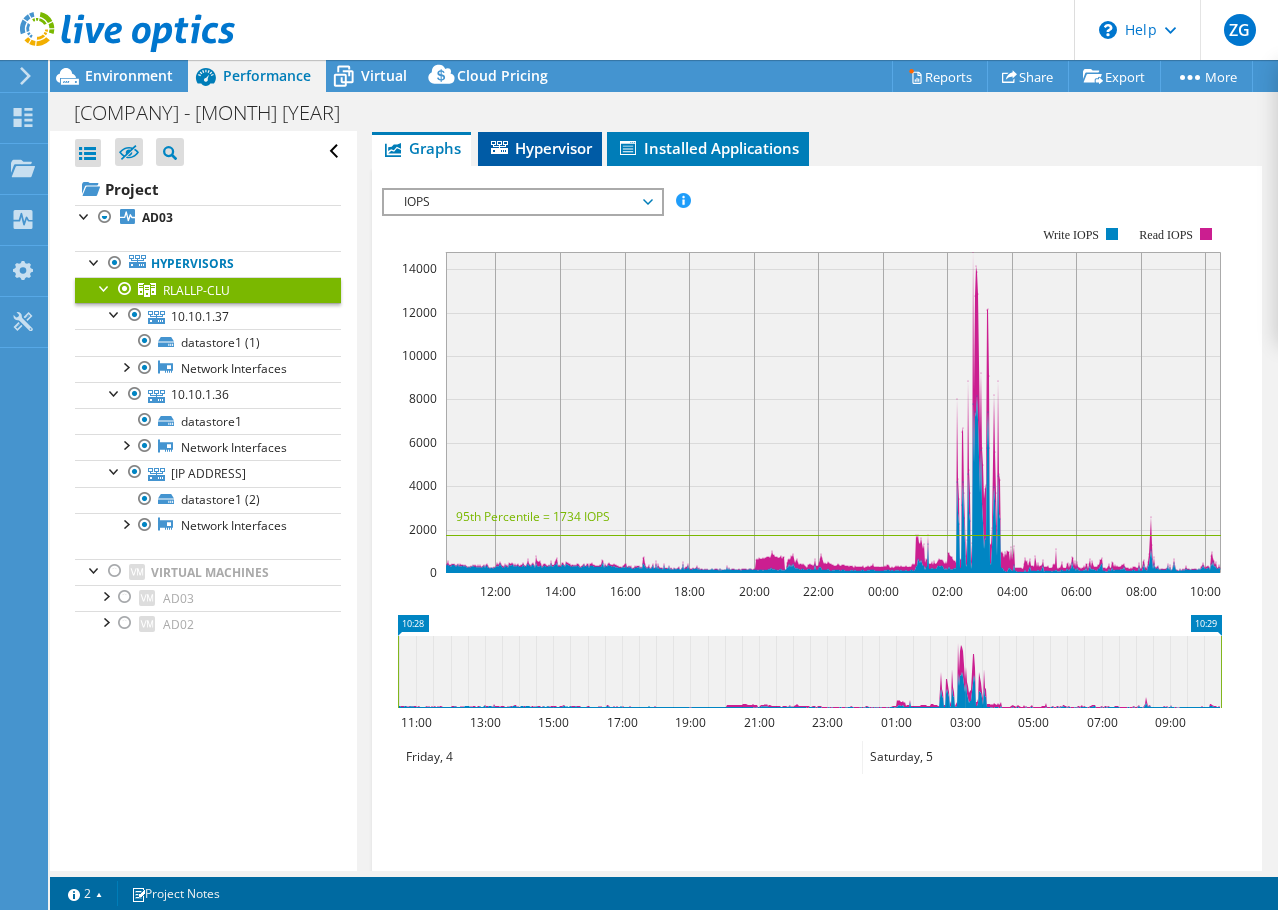 click on "Hypervisor" at bounding box center (540, 148) 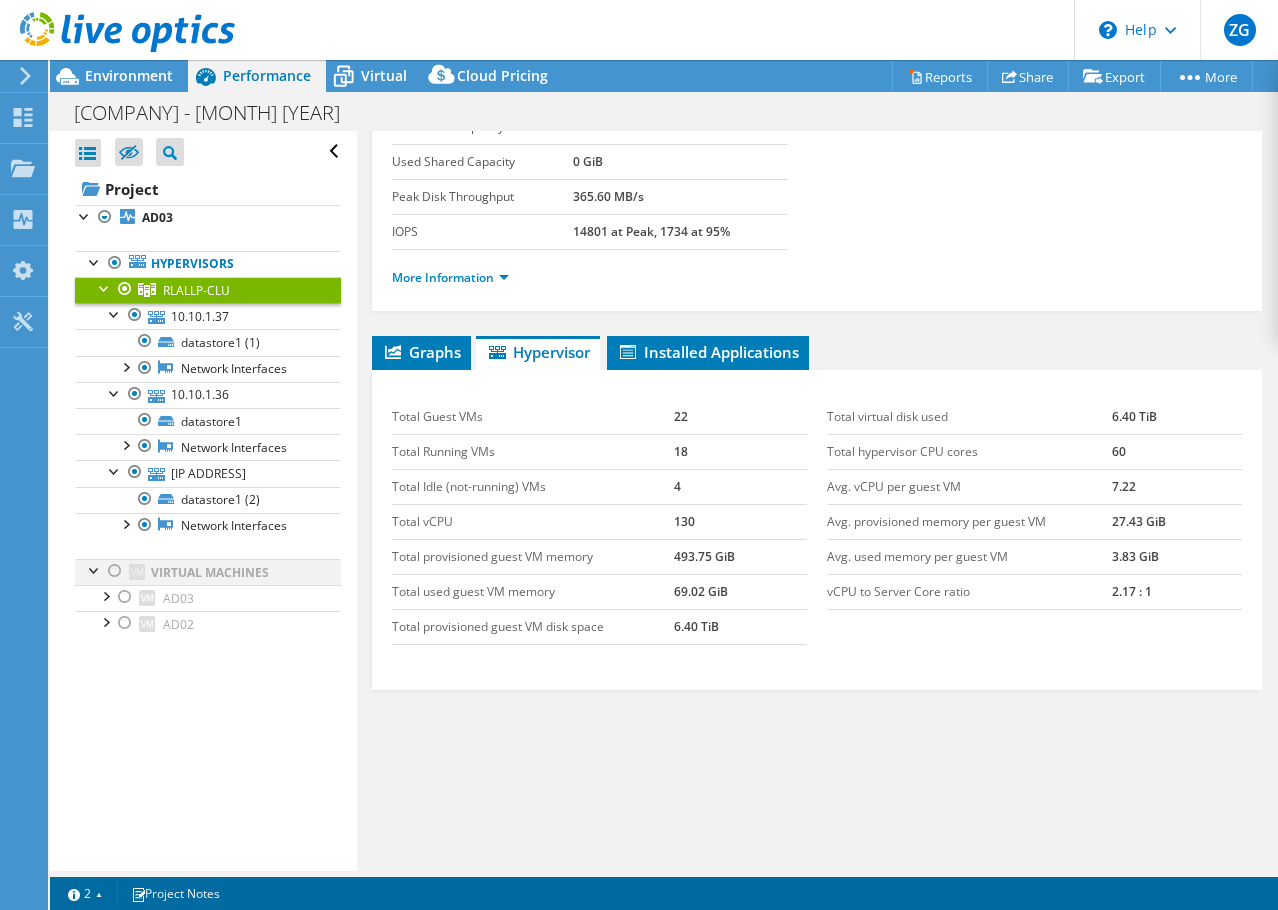 click at bounding box center (95, 569) 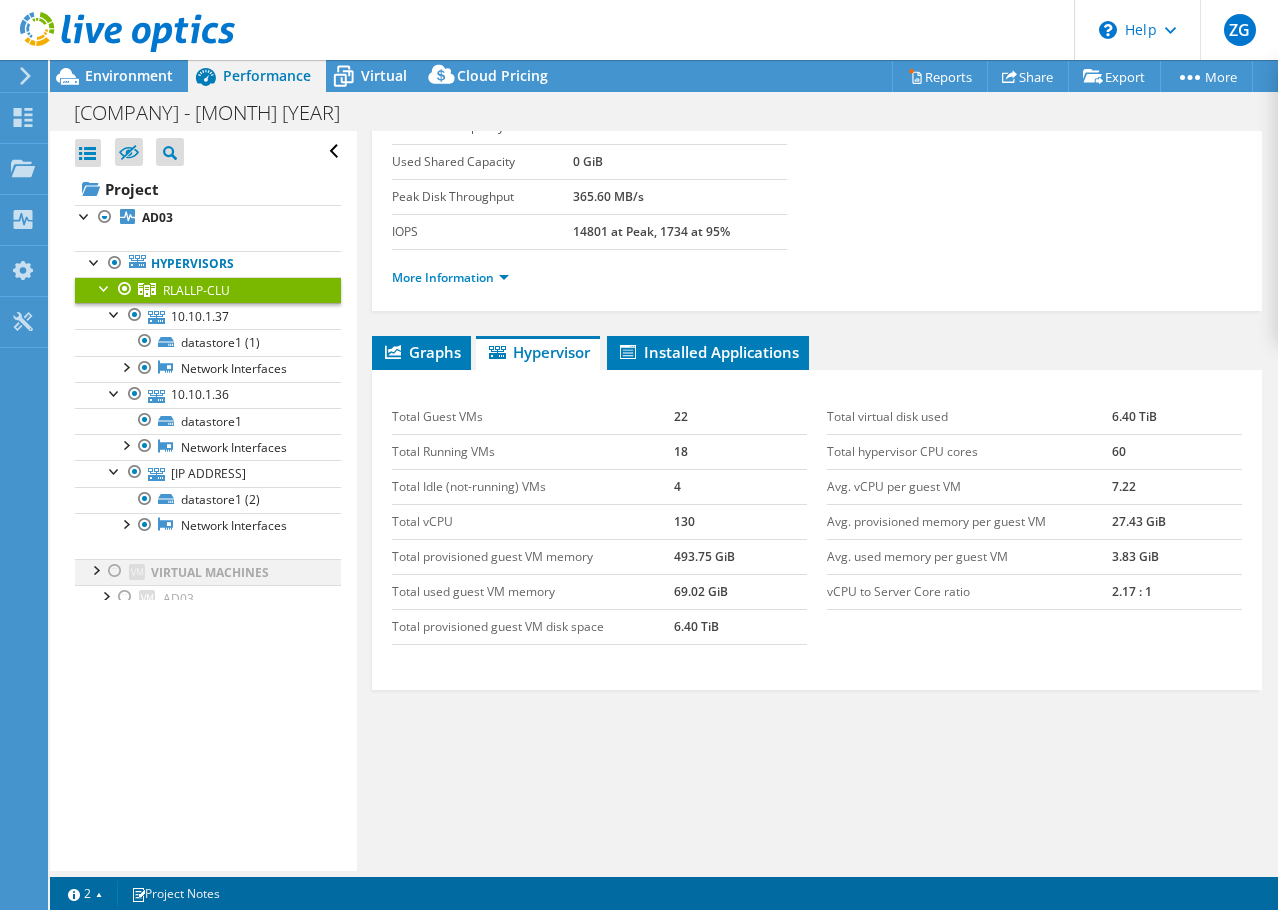 click at bounding box center (95, 569) 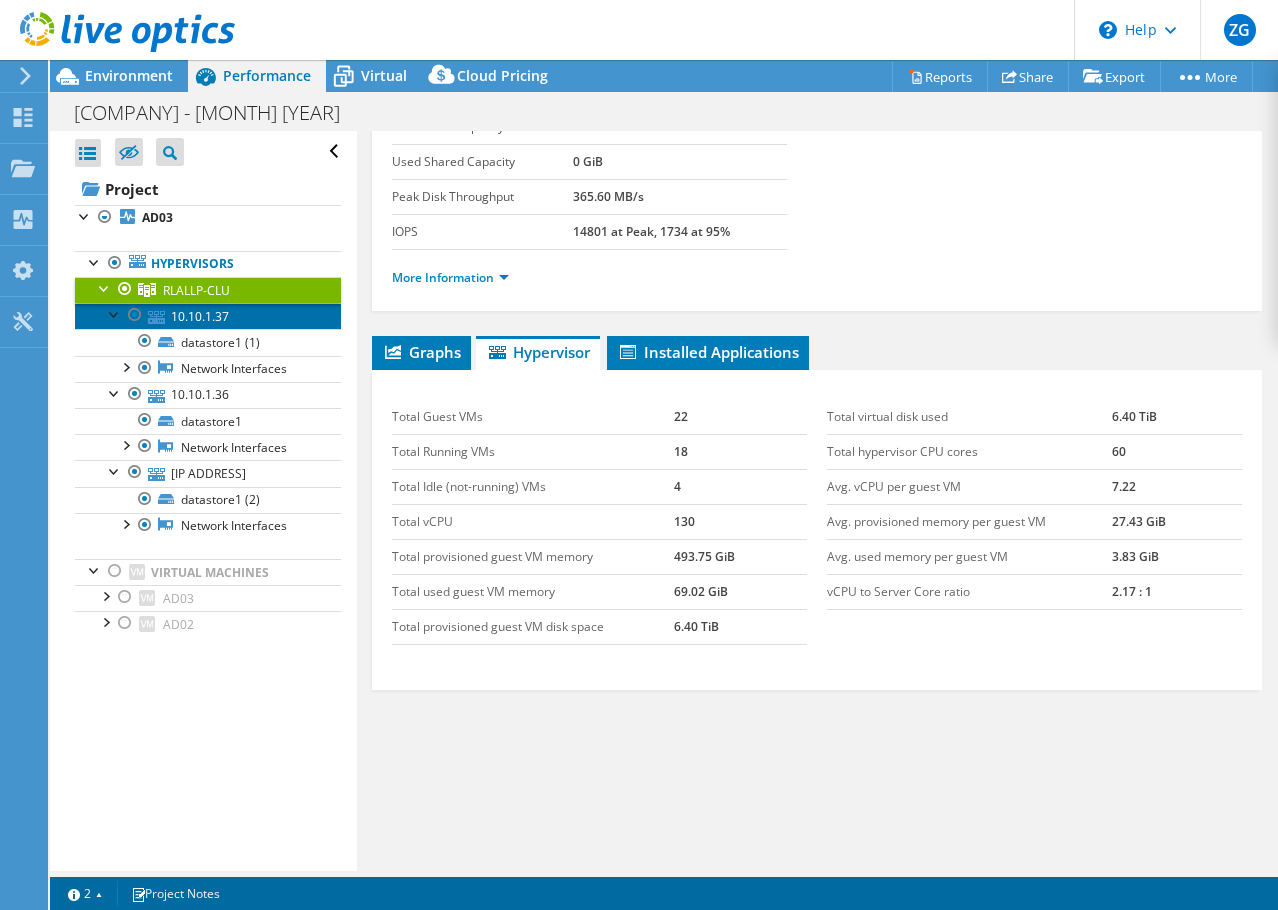 click on "10.10.1.37" at bounding box center (208, 316) 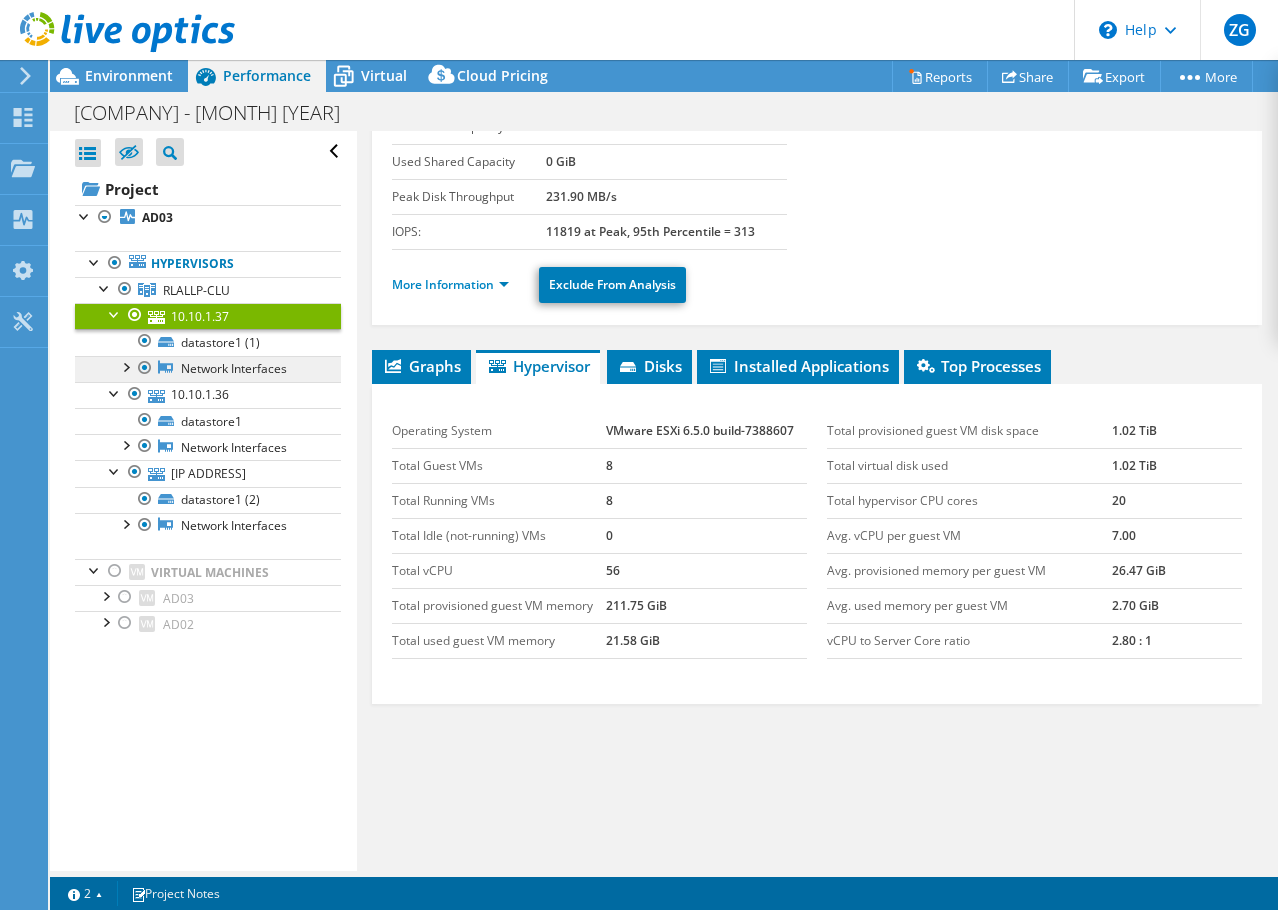 scroll, scrollTop: 200, scrollLeft: 0, axis: vertical 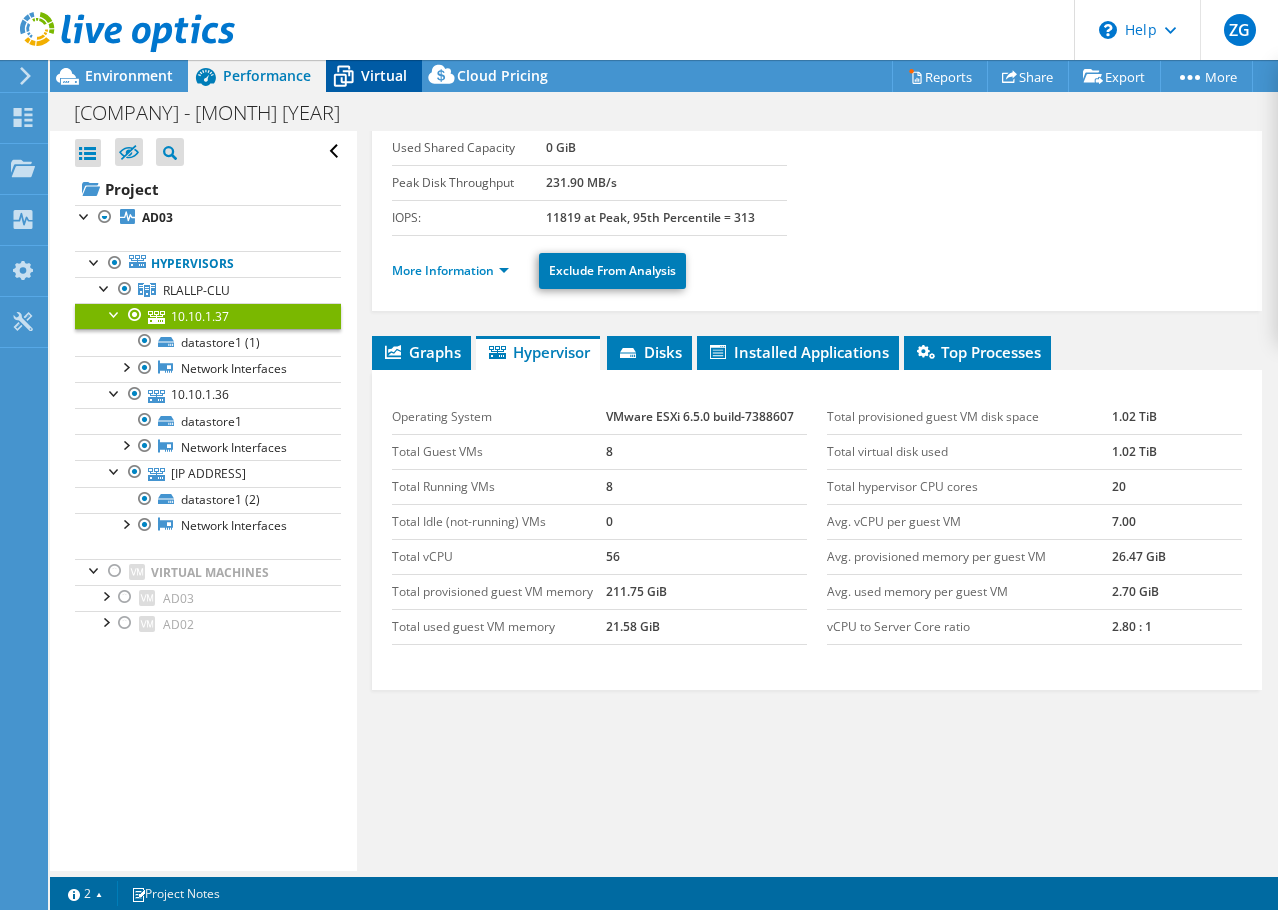 click on "Virtual" at bounding box center [384, 75] 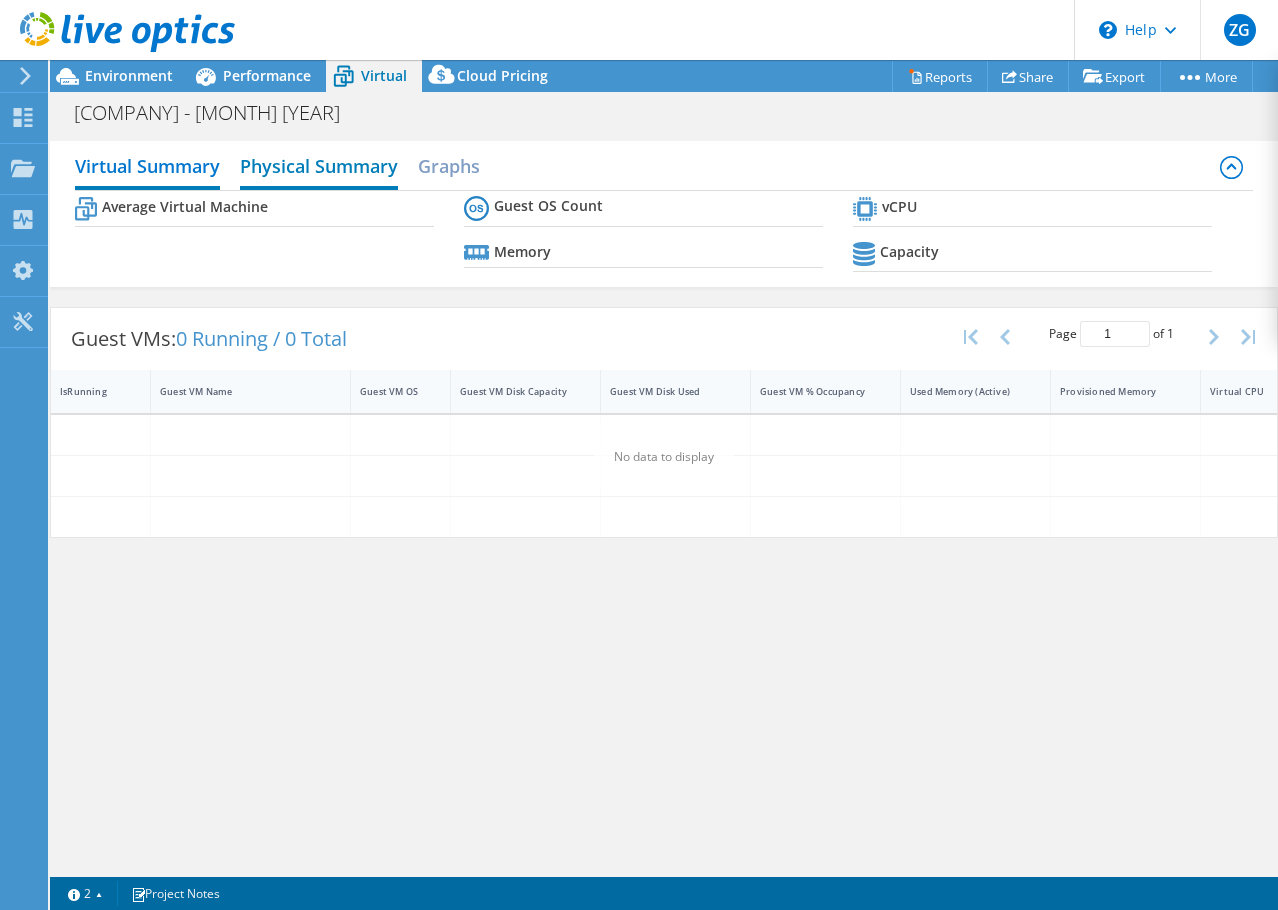 click on "Physical Summary" at bounding box center [319, 168] 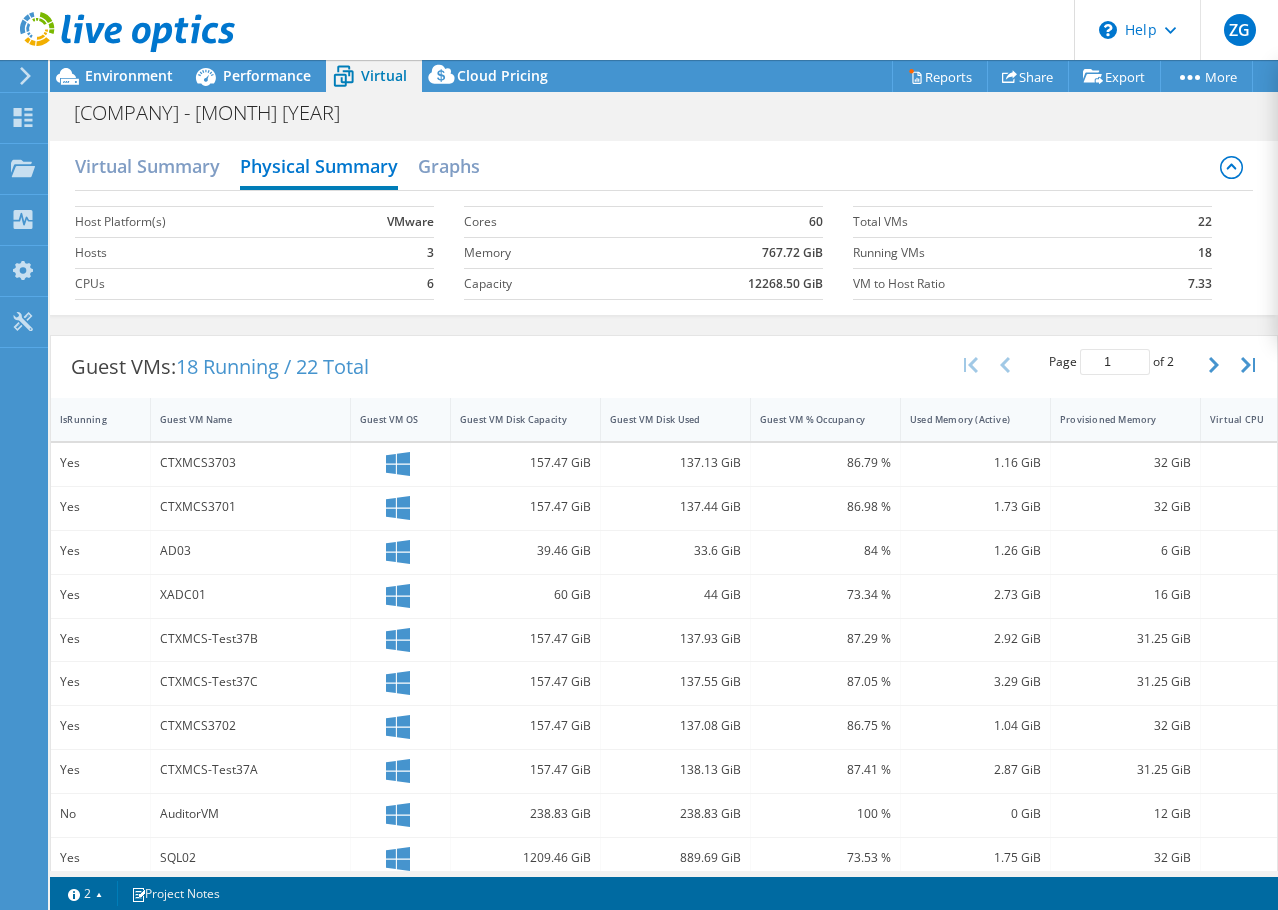 scroll, scrollTop: 260, scrollLeft: 0, axis: vertical 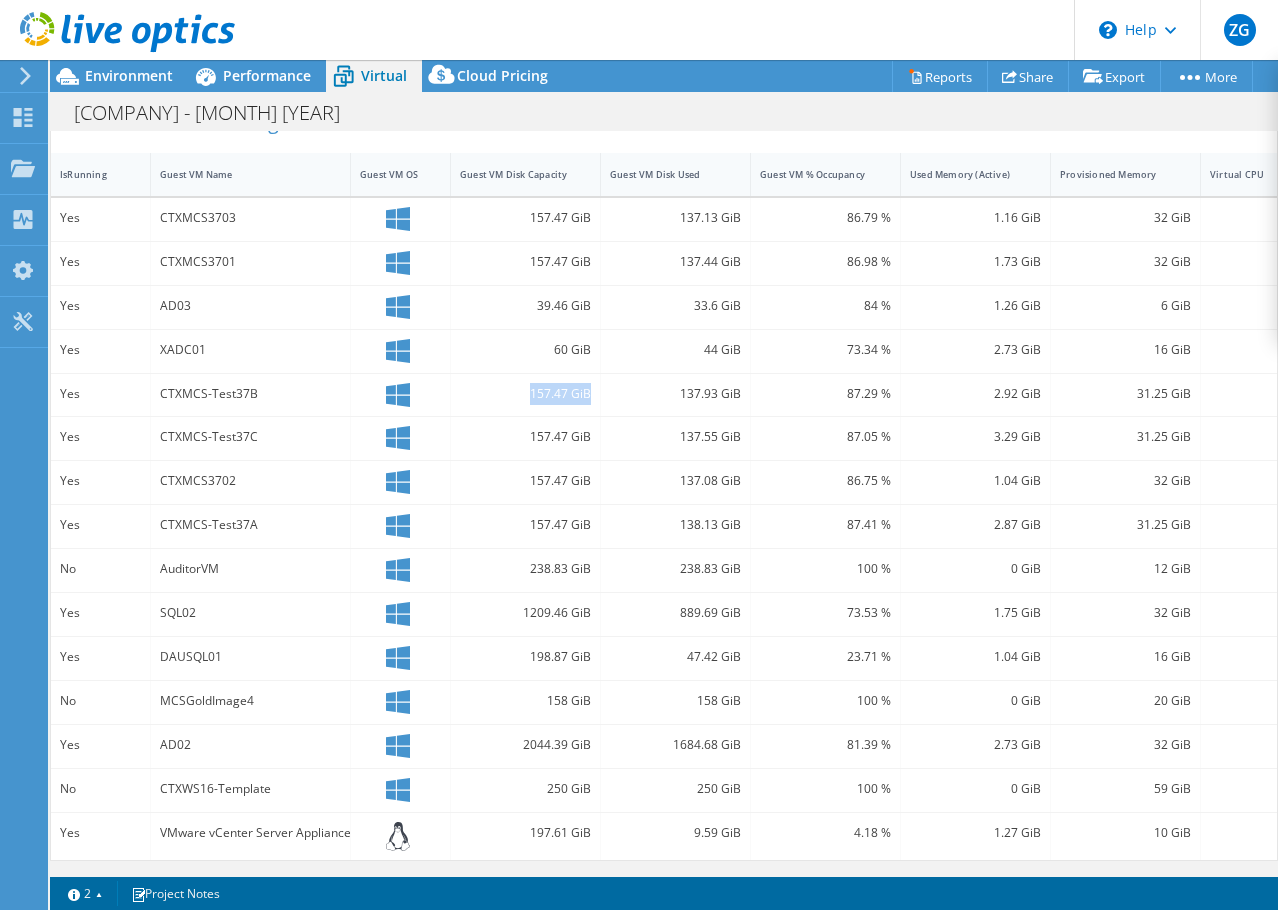 drag, startPoint x: 531, startPoint y: 377, endPoint x: 593, endPoint y: 378, distance: 62.008064 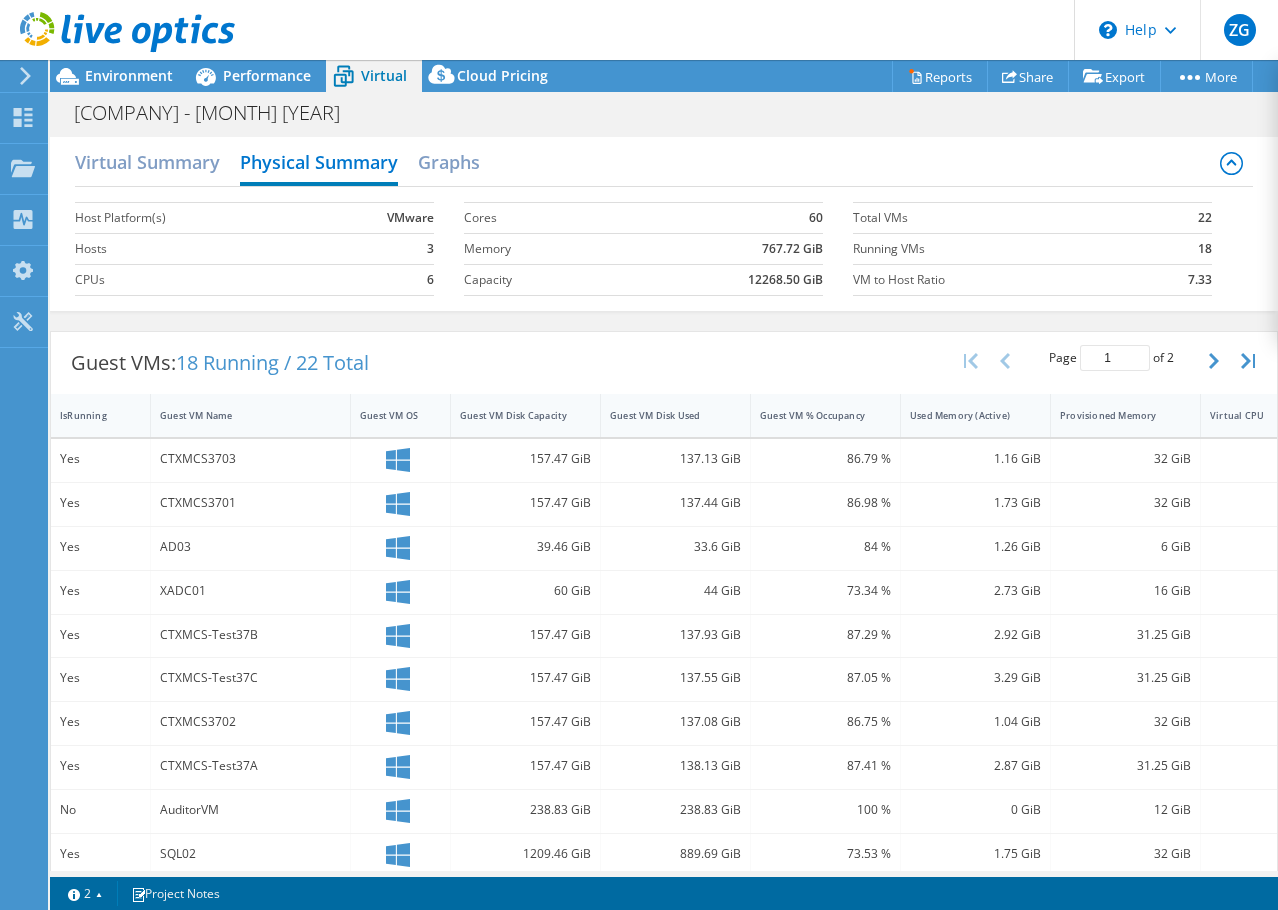scroll, scrollTop: 0, scrollLeft: 0, axis: both 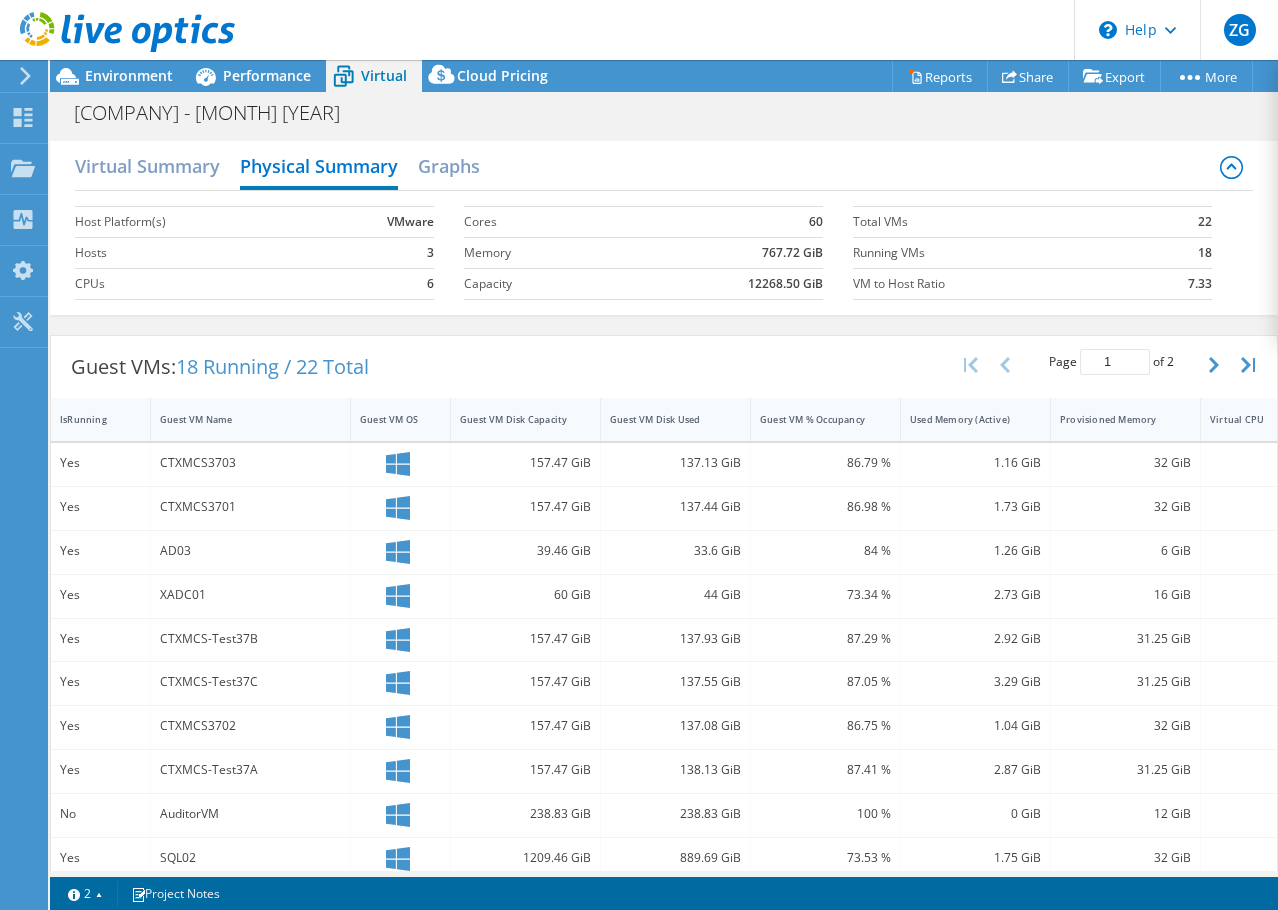 click on "Guest VMs:  18 Running / 22 Total Page   1   of   2 5 rows 10 rows 20 rows 25 rows 50 rows 100 rows" at bounding box center [664, 367] 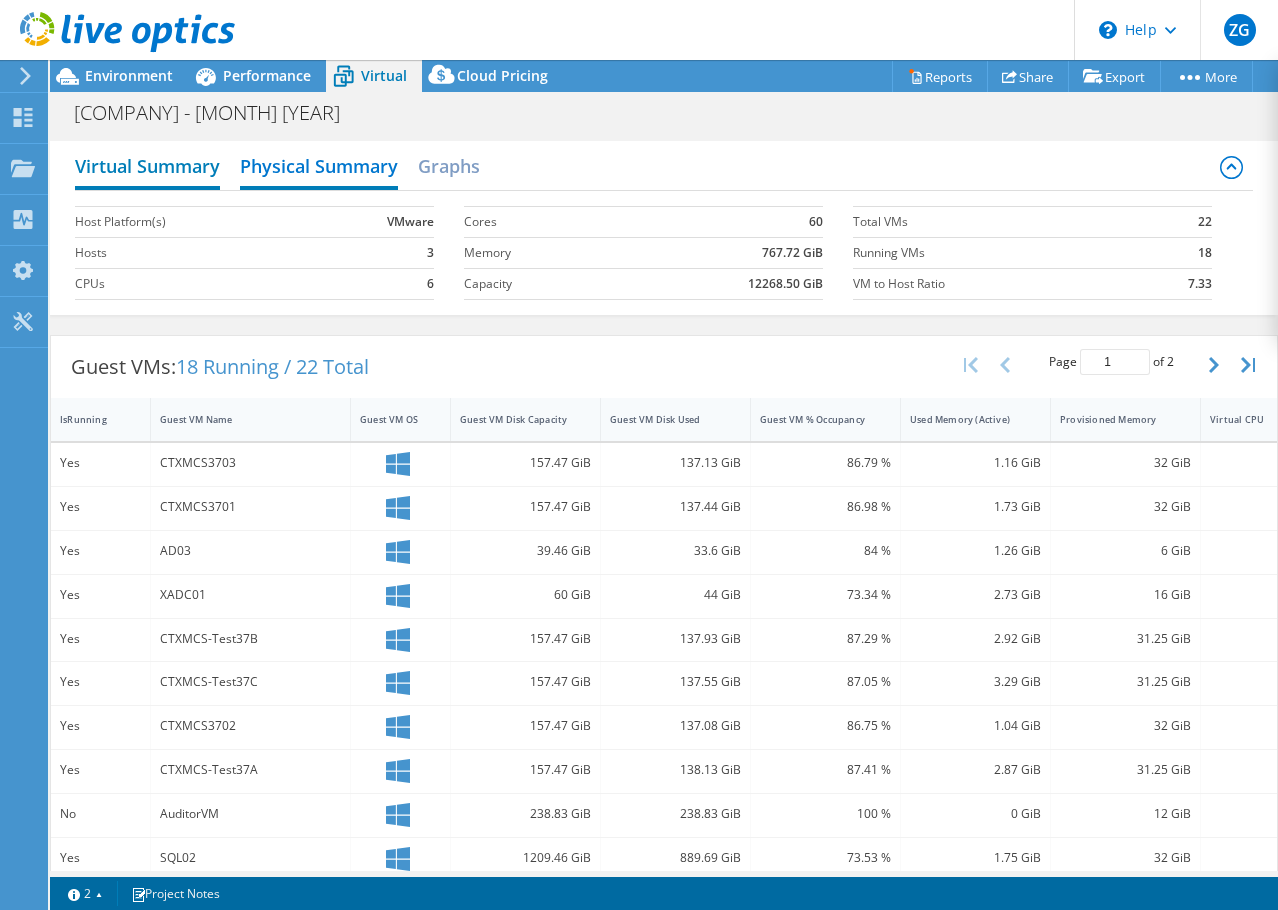 click on "Virtual Summary" at bounding box center [147, 168] 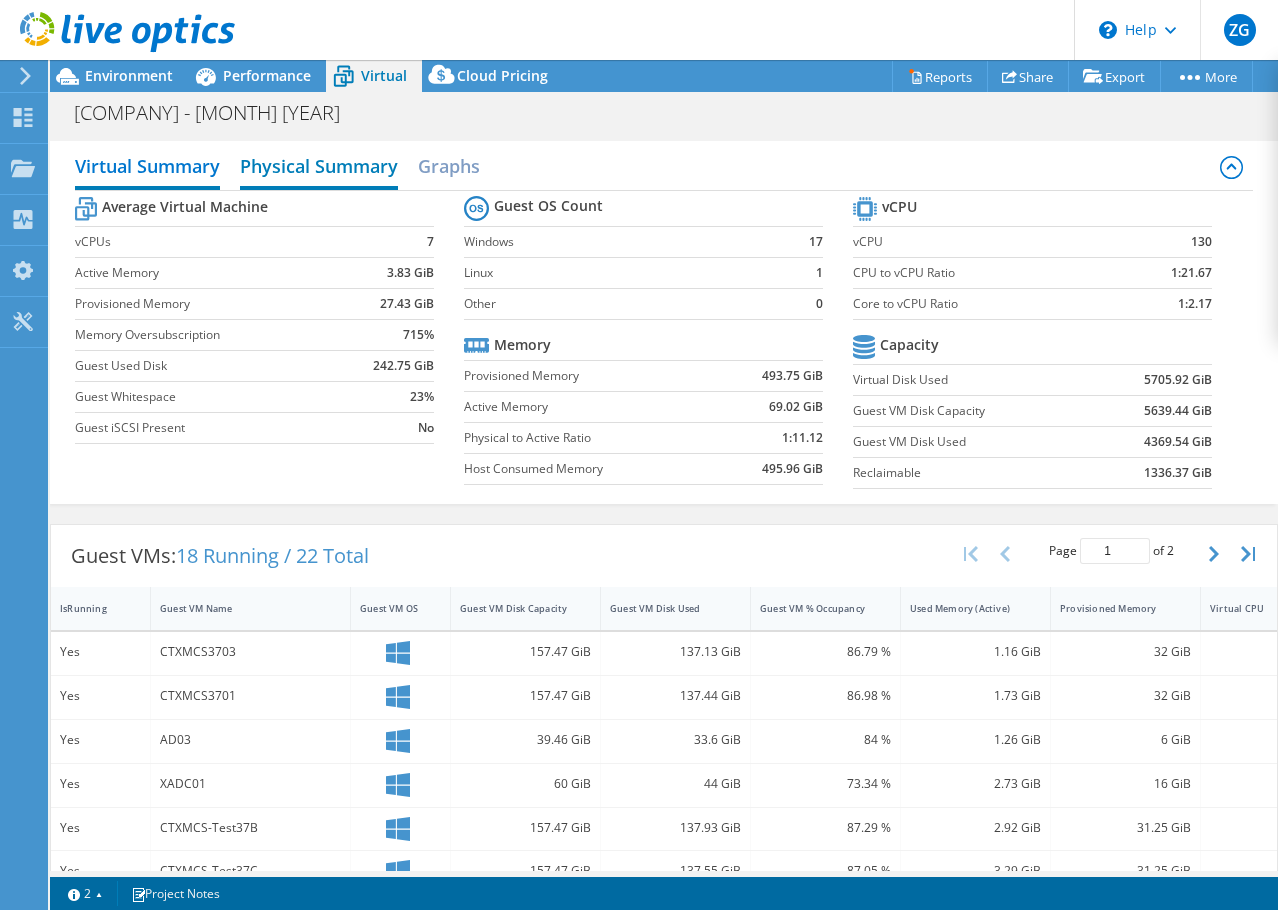 click on "Physical Summary" at bounding box center [319, 168] 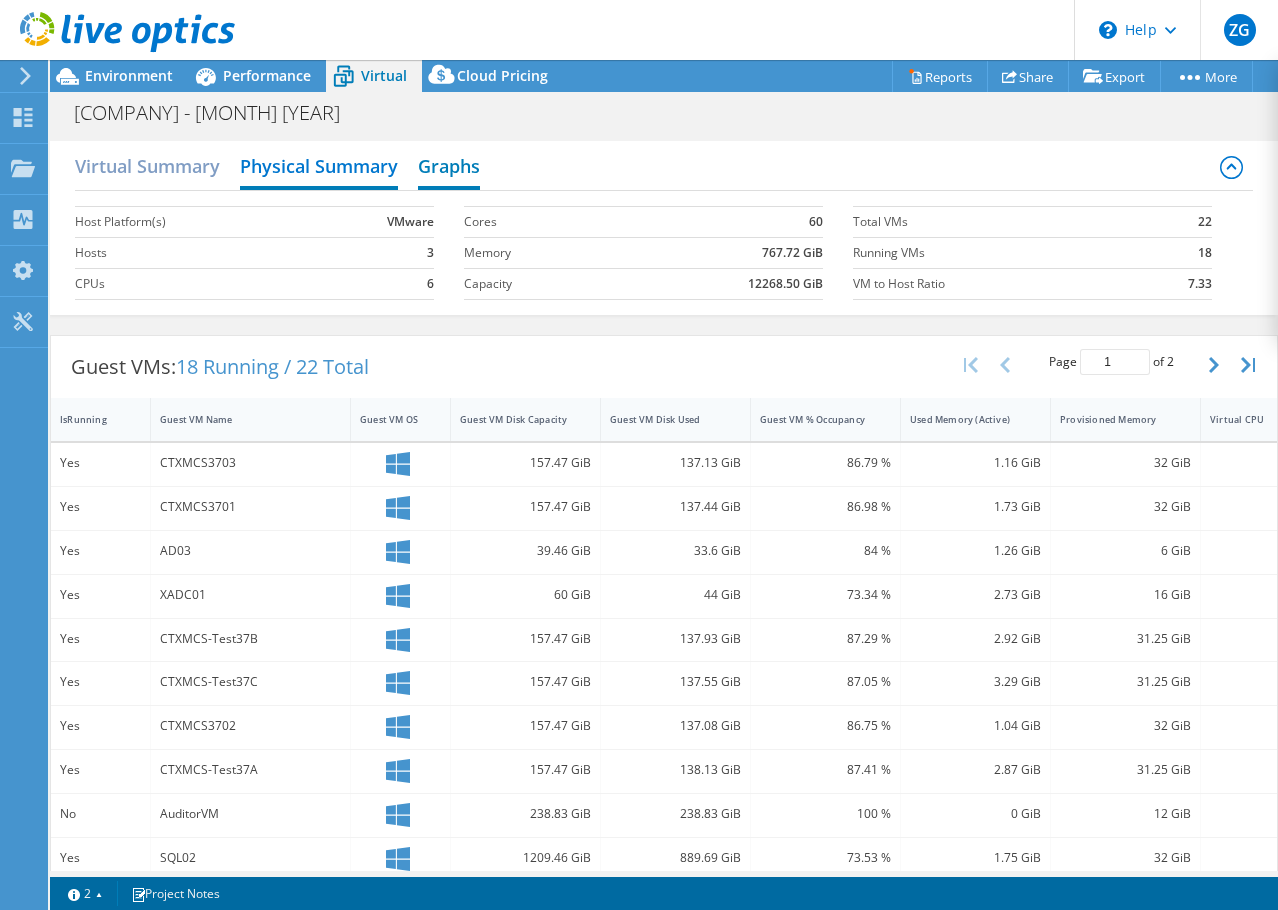 click on "Graphs" at bounding box center (449, 168) 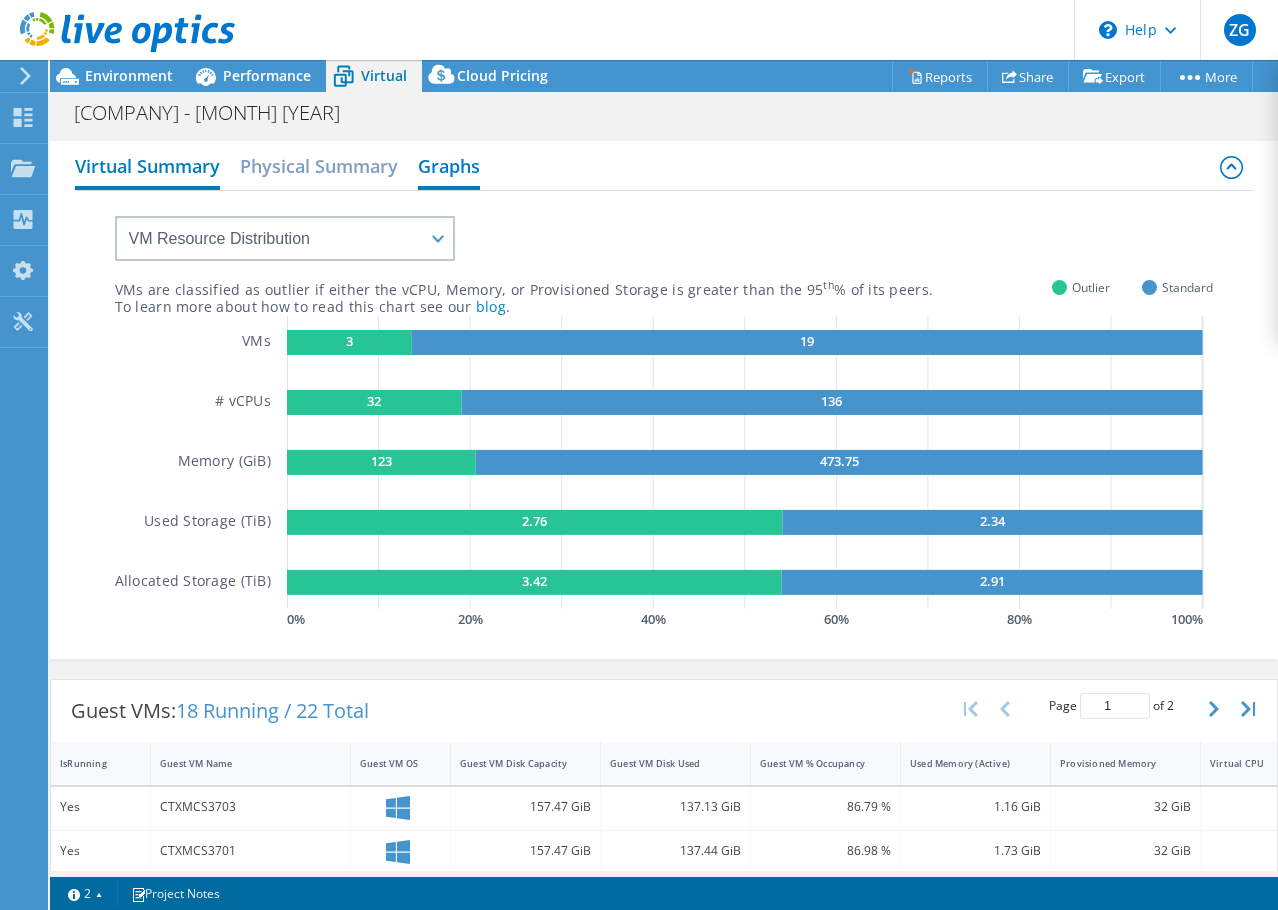 click on "Virtual Summary" at bounding box center (147, 168) 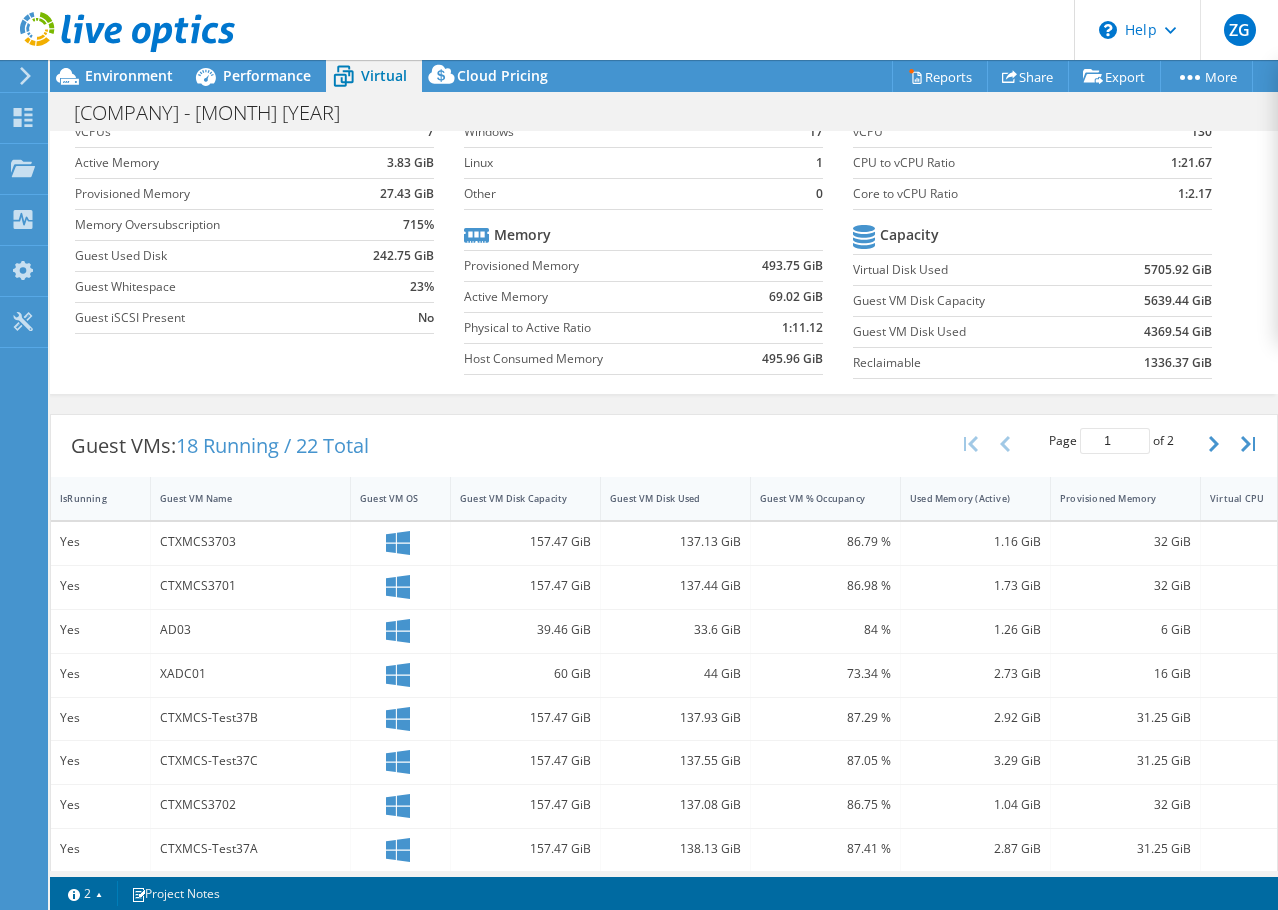 scroll, scrollTop: 0, scrollLeft: 0, axis: both 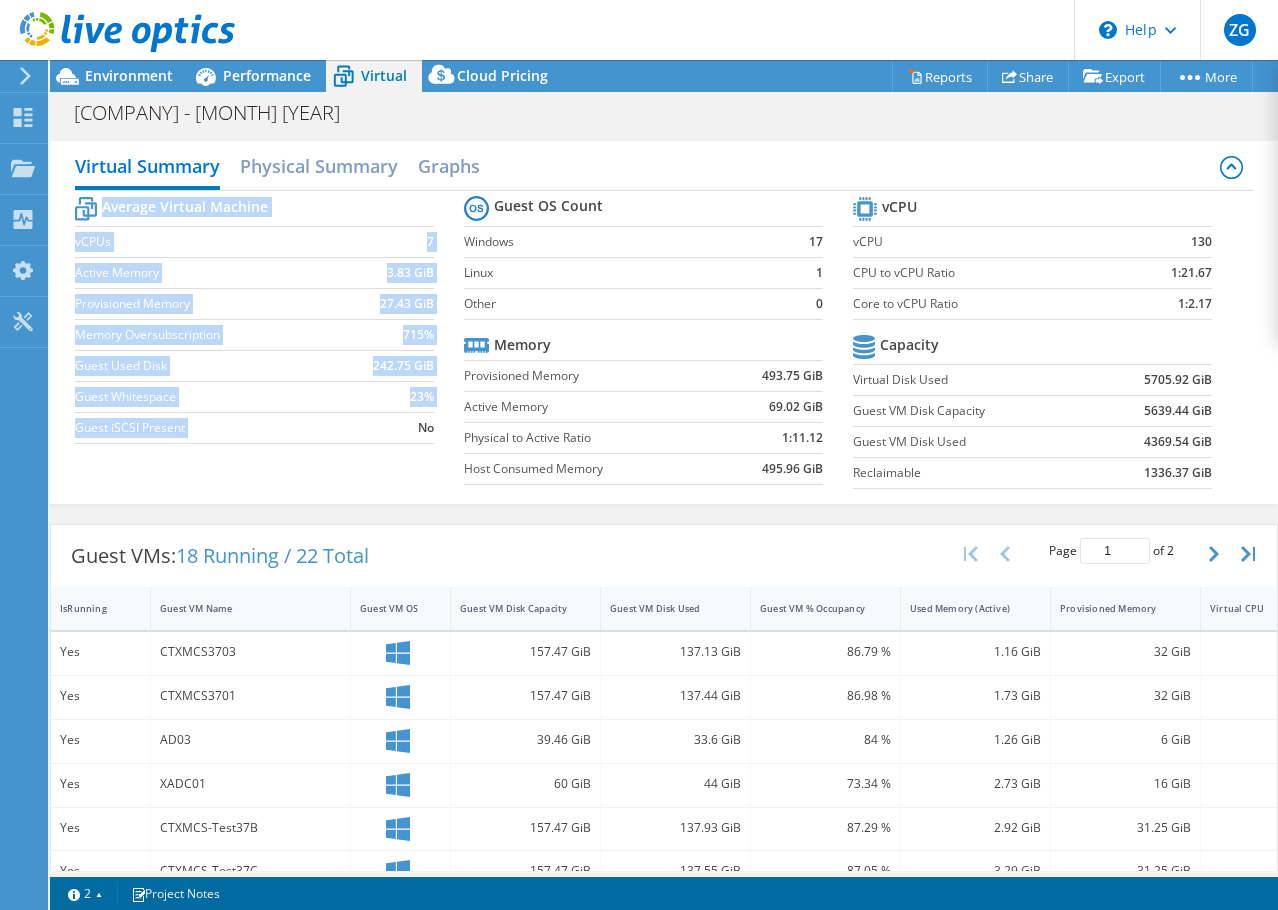 drag, startPoint x: 429, startPoint y: 426, endPoint x: 410, endPoint y: 429, distance: 19.235384 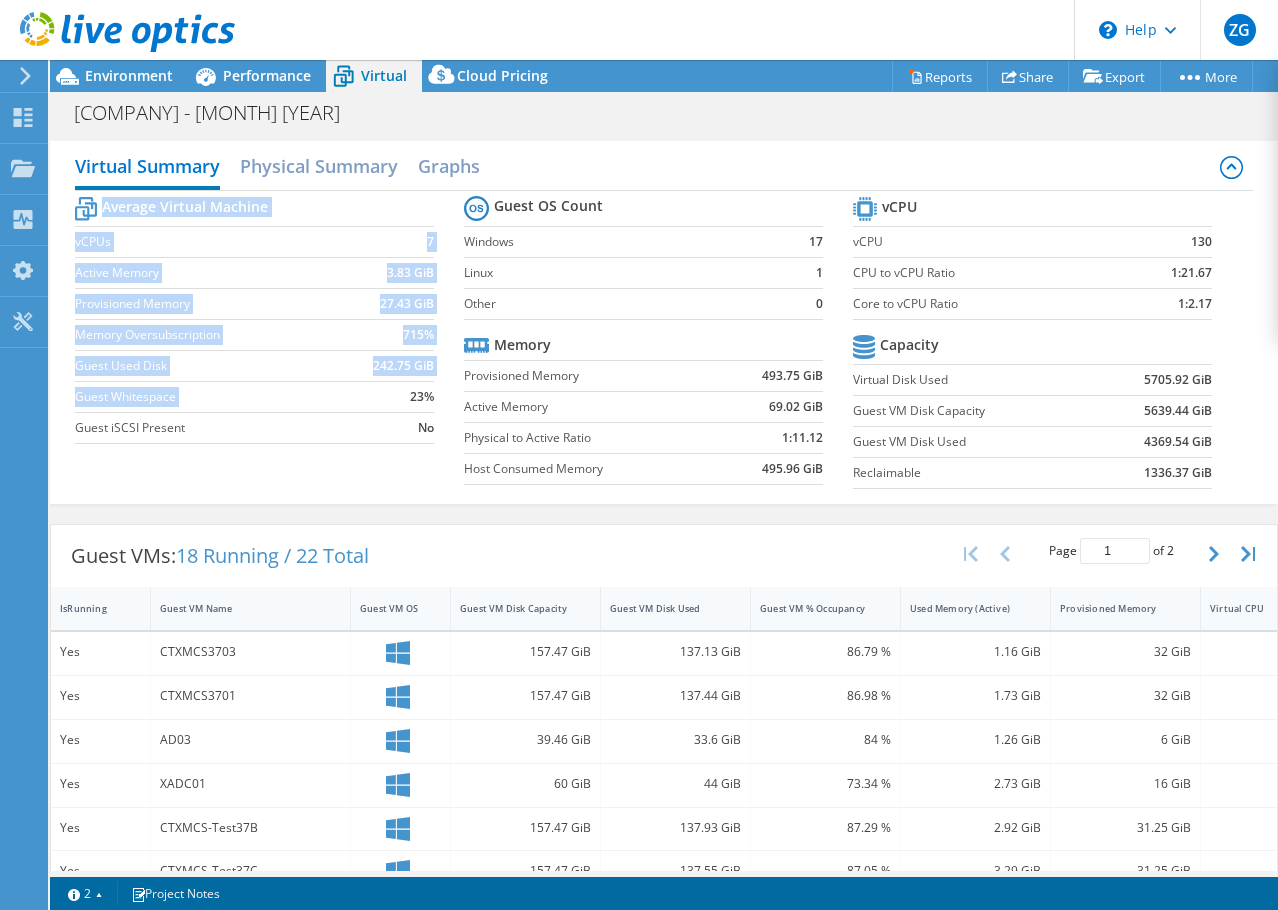 drag, startPoint x: 405, startPoint y: 399, endPoint x: 432, endPoint y: 398, distance: 27.018513 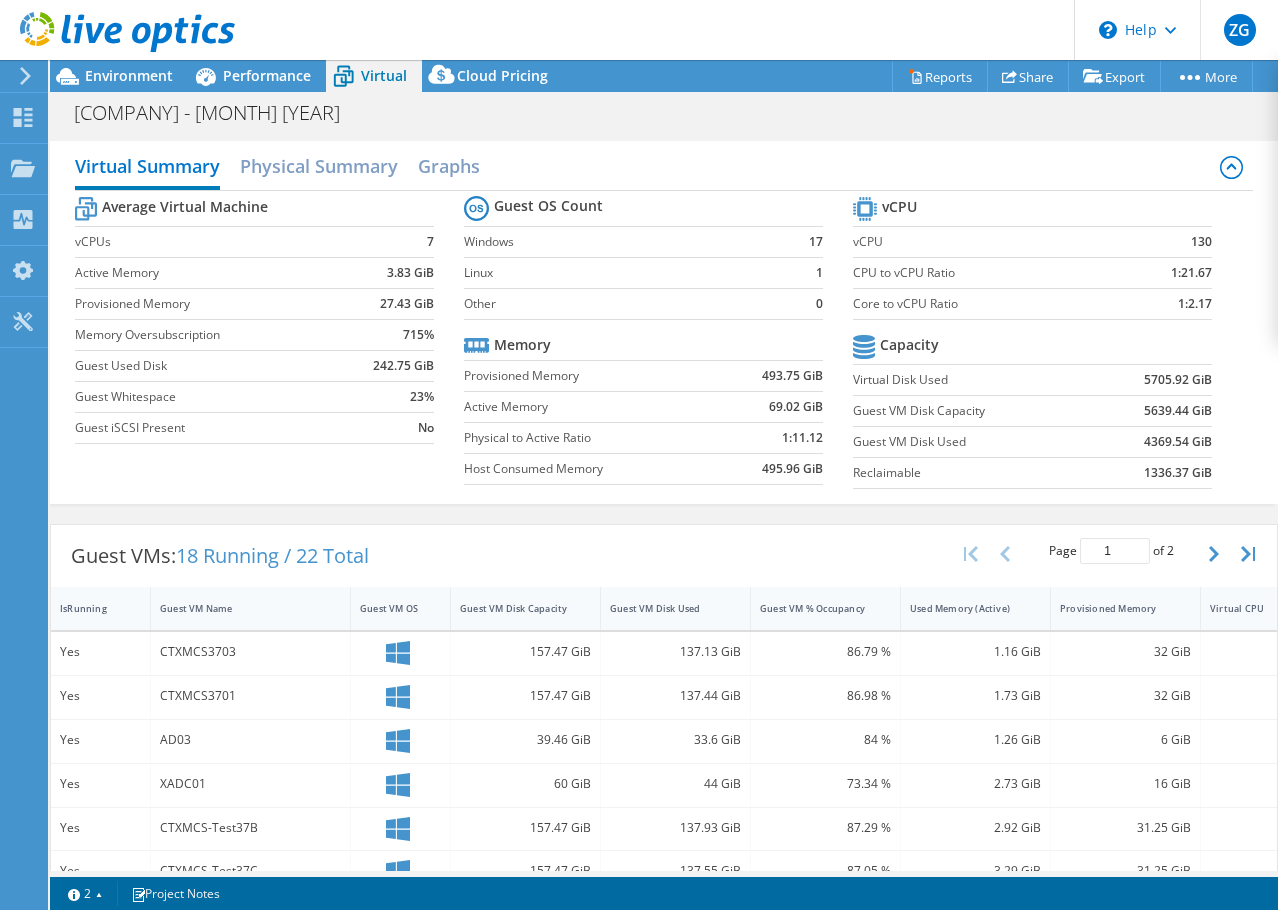 click on "242.75 GiB" at bounding box center (403, 366) 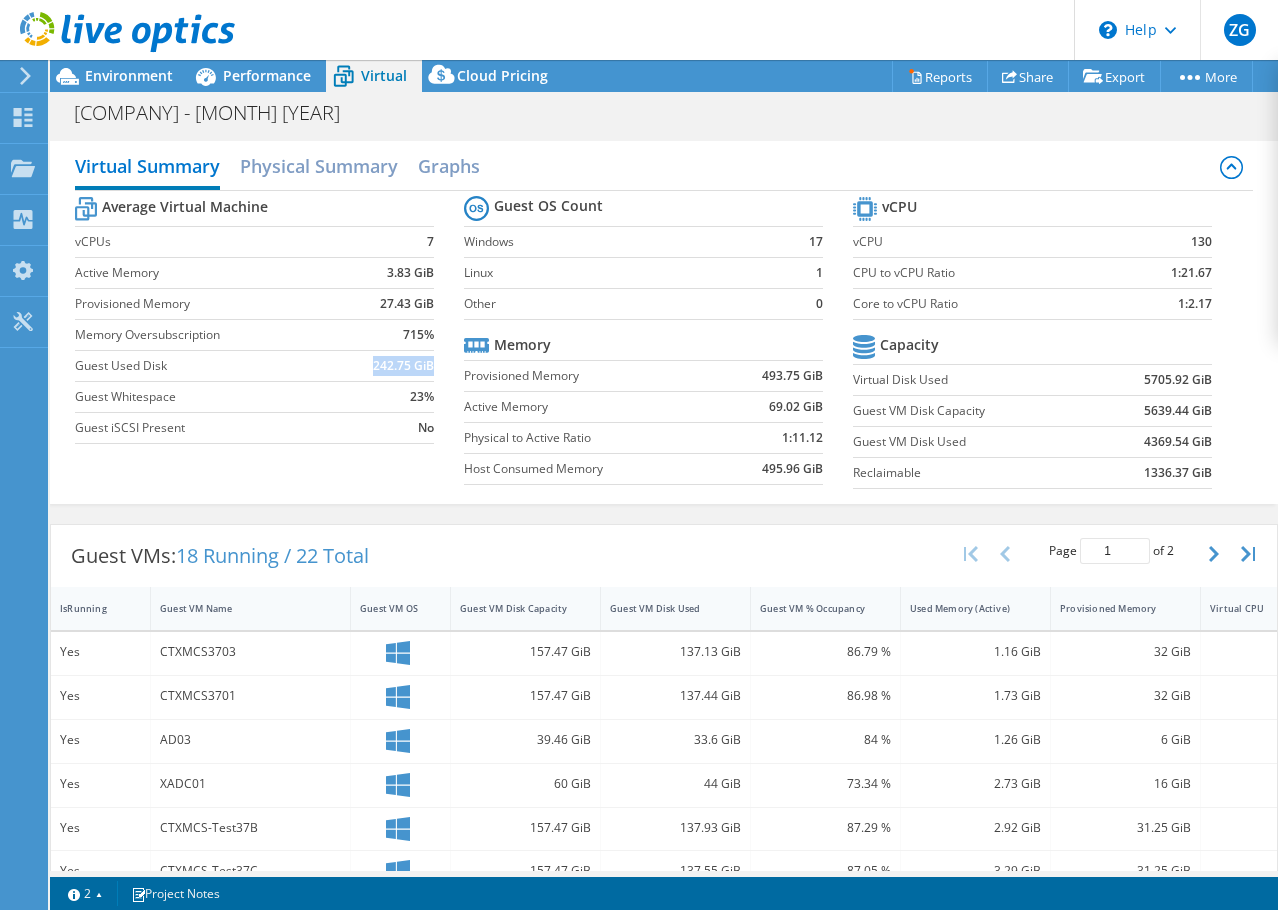 drag, startPoint x: 426, startPoint y: 368, endPoint x: 367, endPoint y: 371, distance: 59.07622 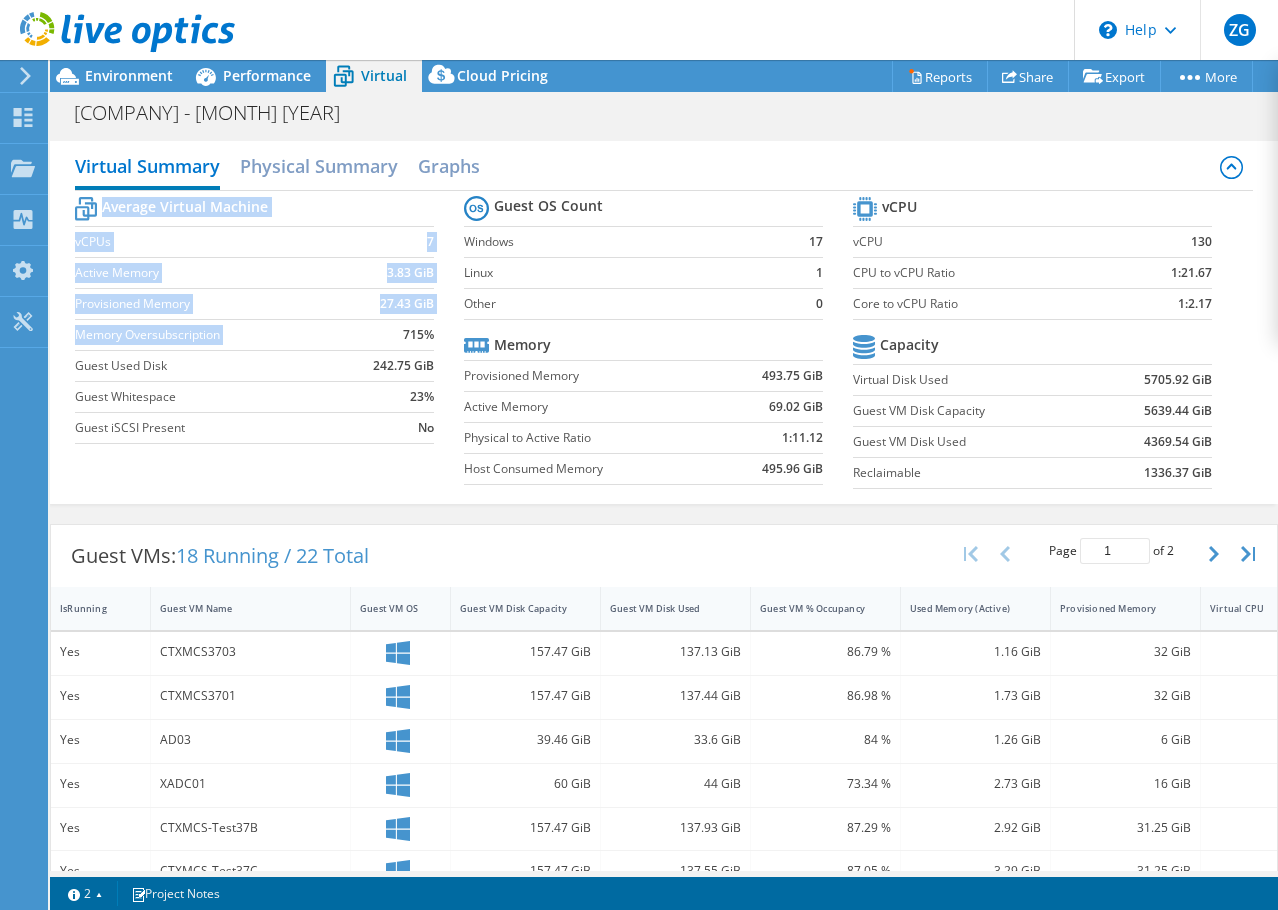drag, startPoint x: 398, startPoint y: 332, endPoint x: 429, endPoint y: 332, distance: 31 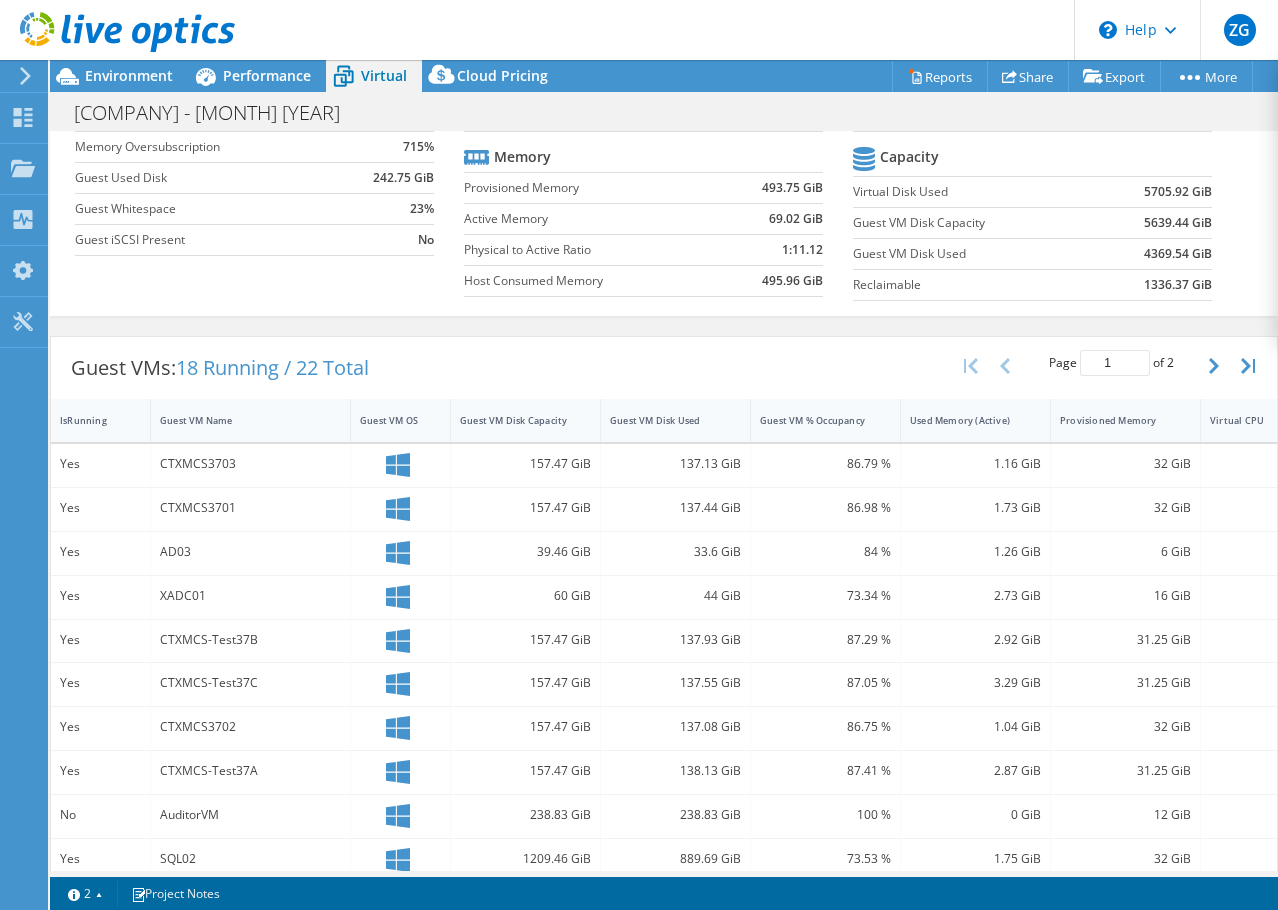 scroll, scrollTop: 49, scrollLeft: 0, axis: vertical 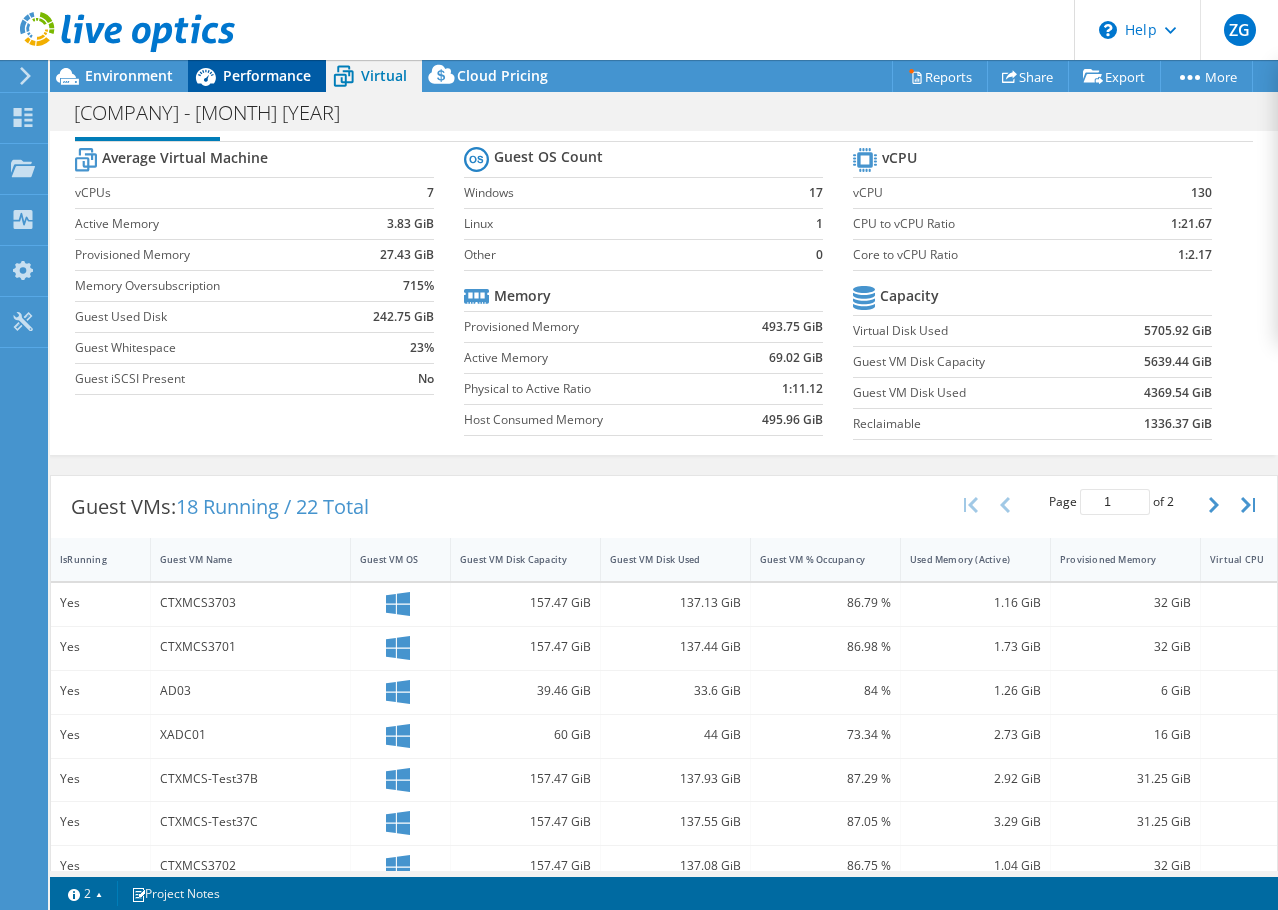 click 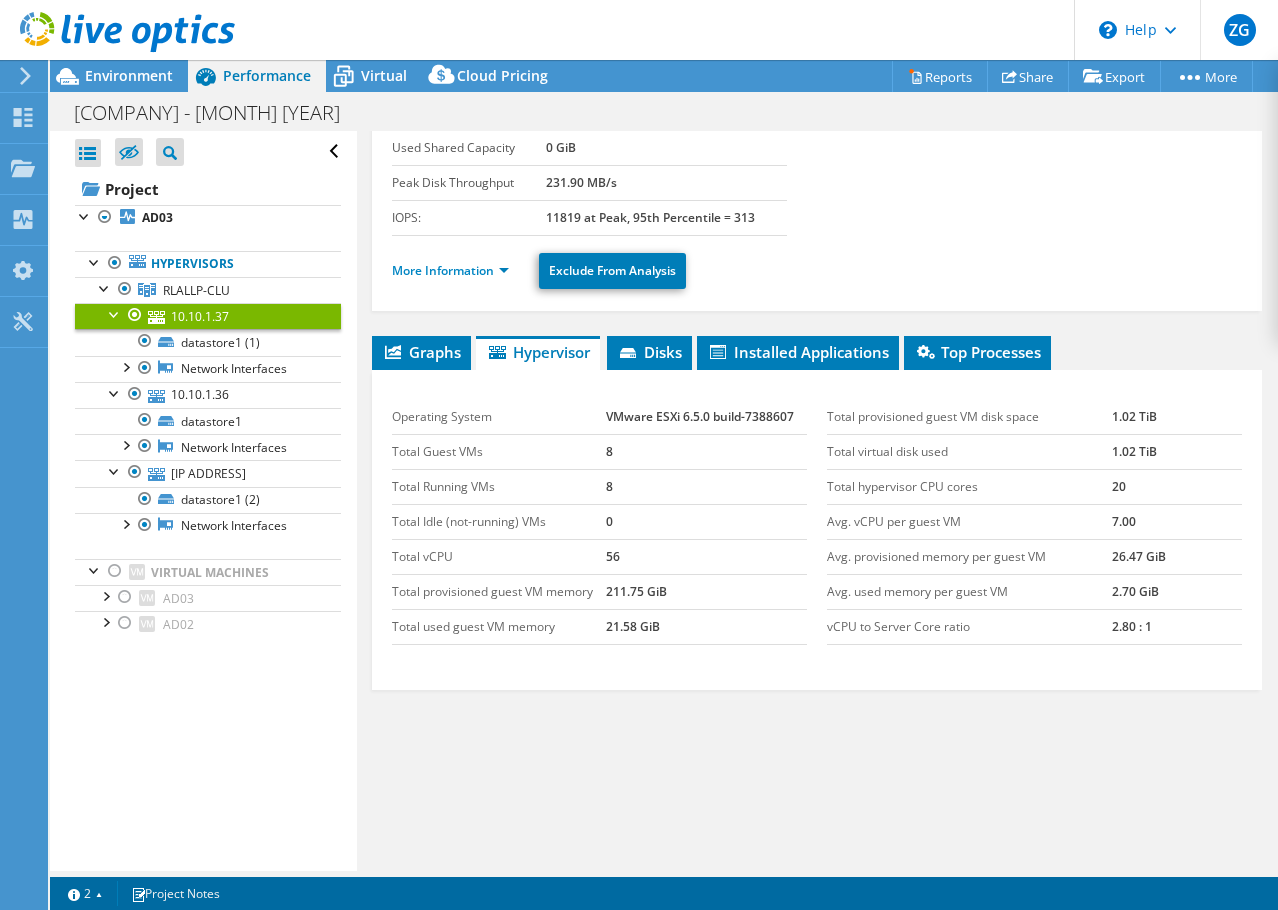 scroll, scrollTop: 0, scrollLeft: 0, axis: both 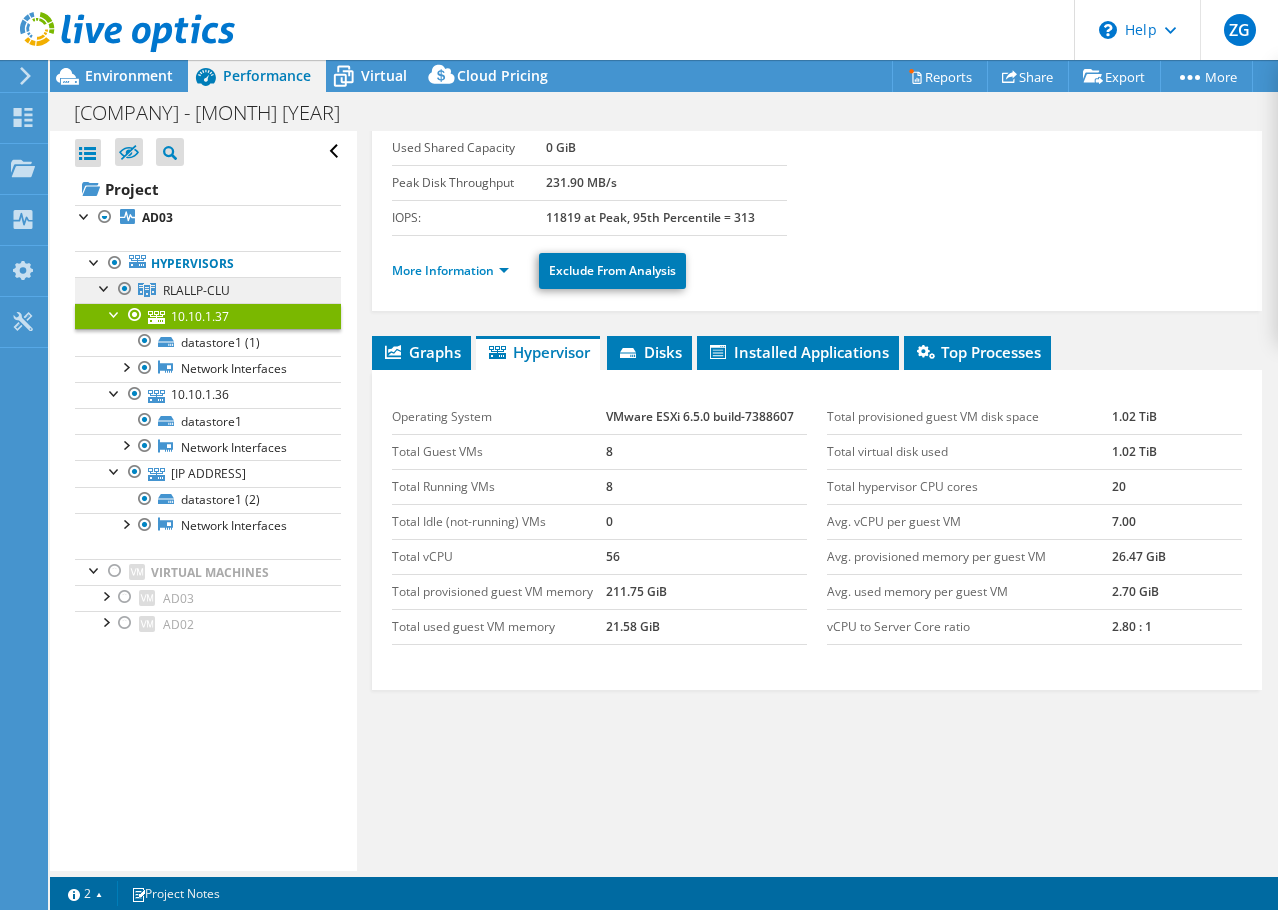 click on "RLALLP-CLU" at bounding box center [196, 290] 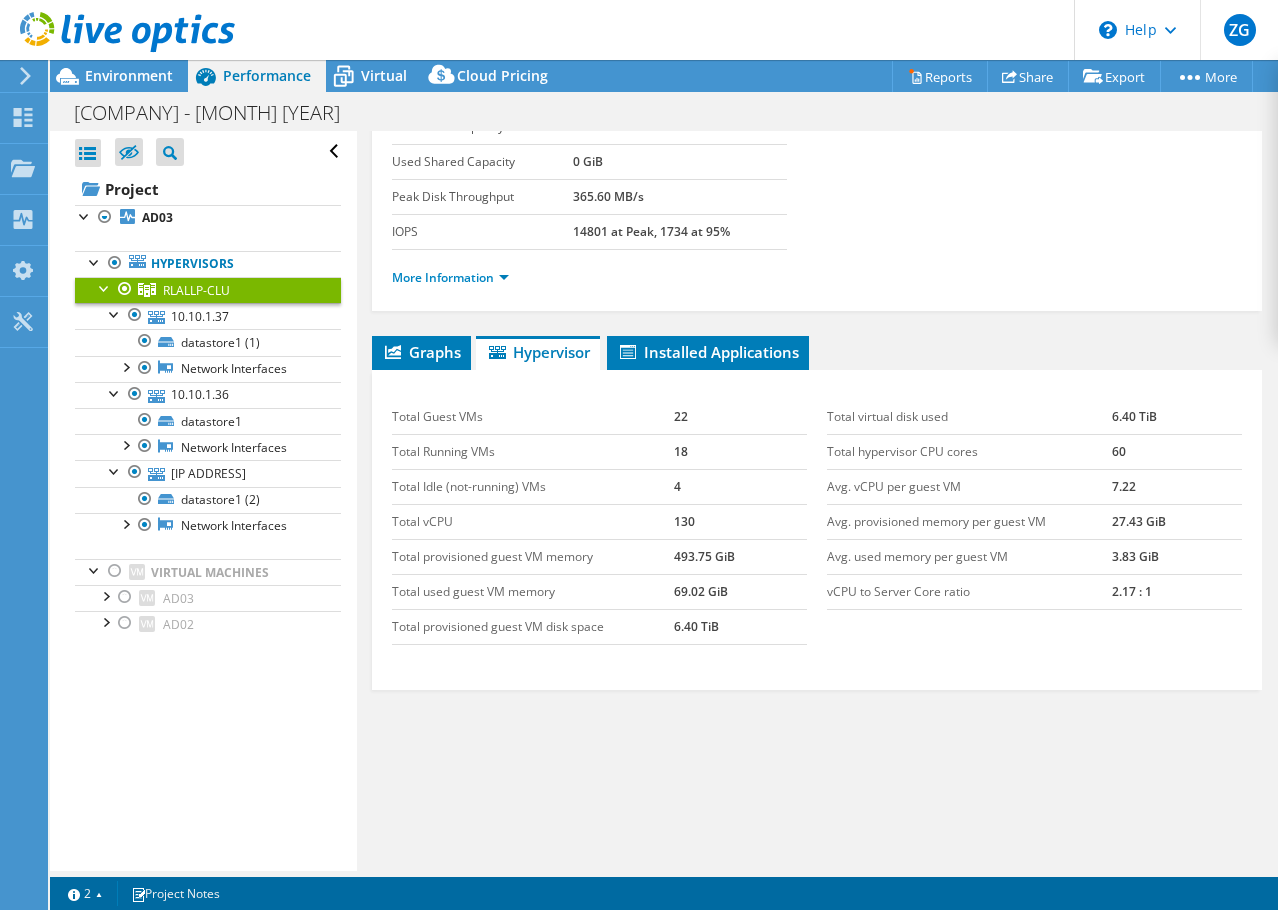 scroll, scrollTop: 186, scrollLeft: 0, axis: vertical 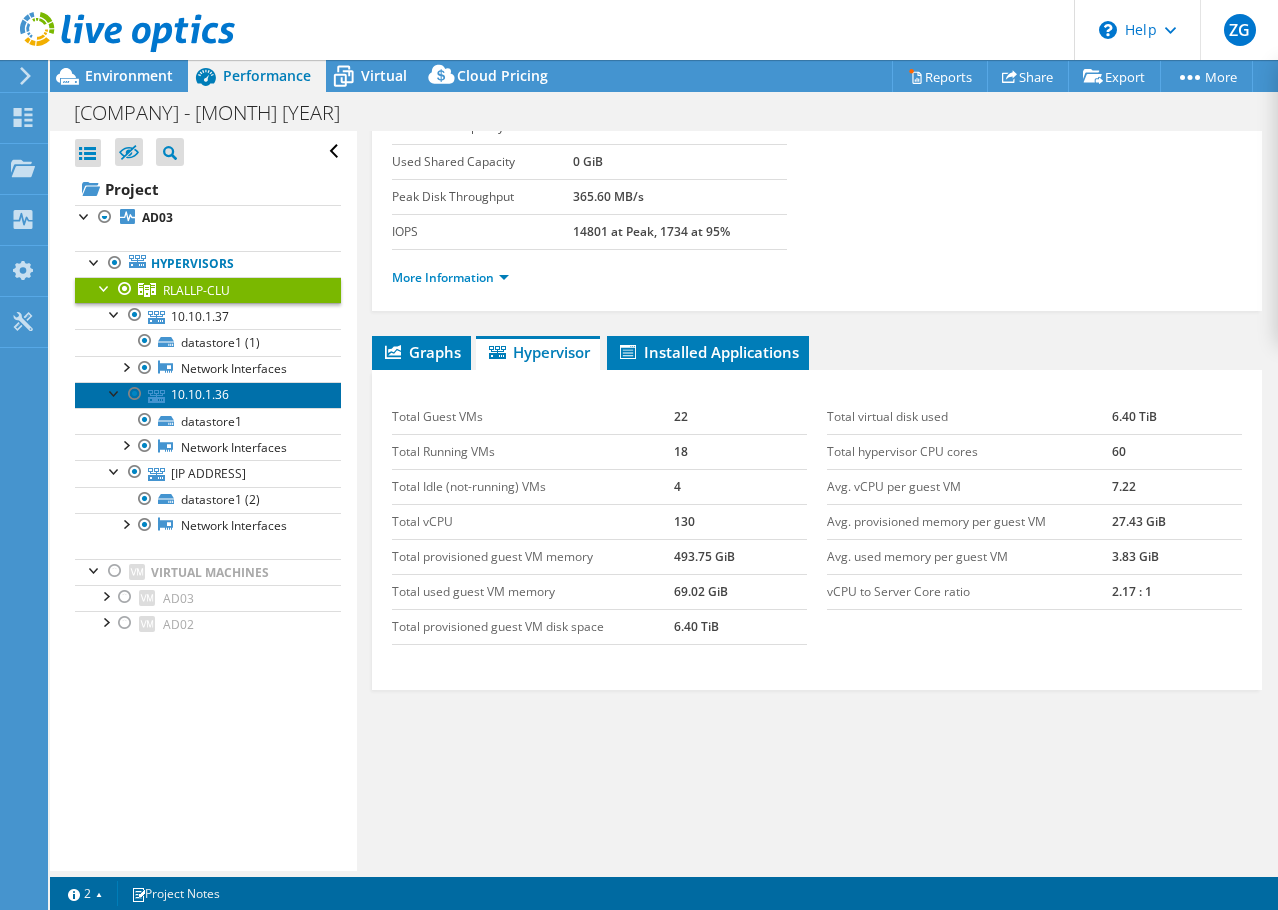 click on "10.10.1.36" at bounding box center [208, 395] 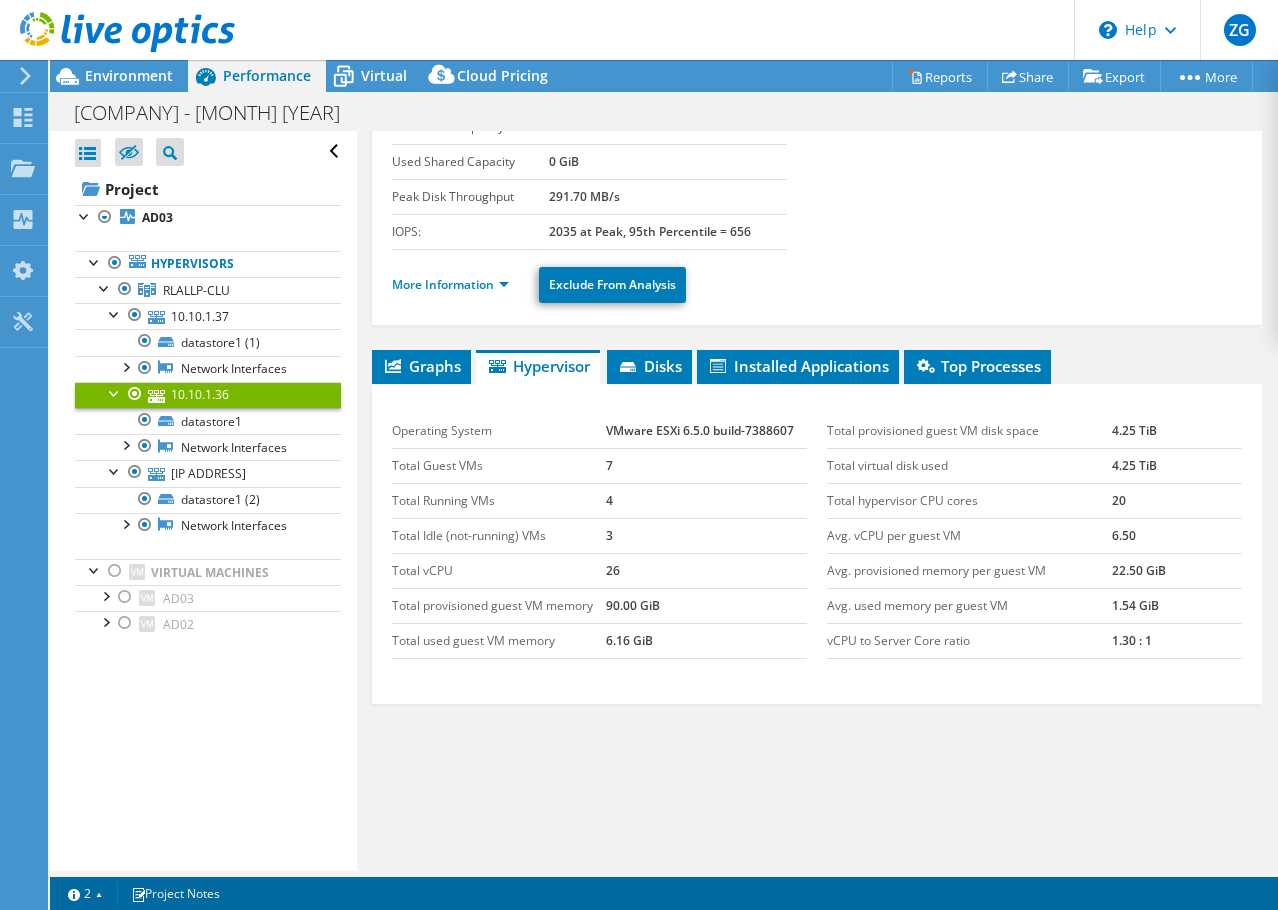 scroll, scrollTop: 200, scrollLeft: 0, axis: vertical 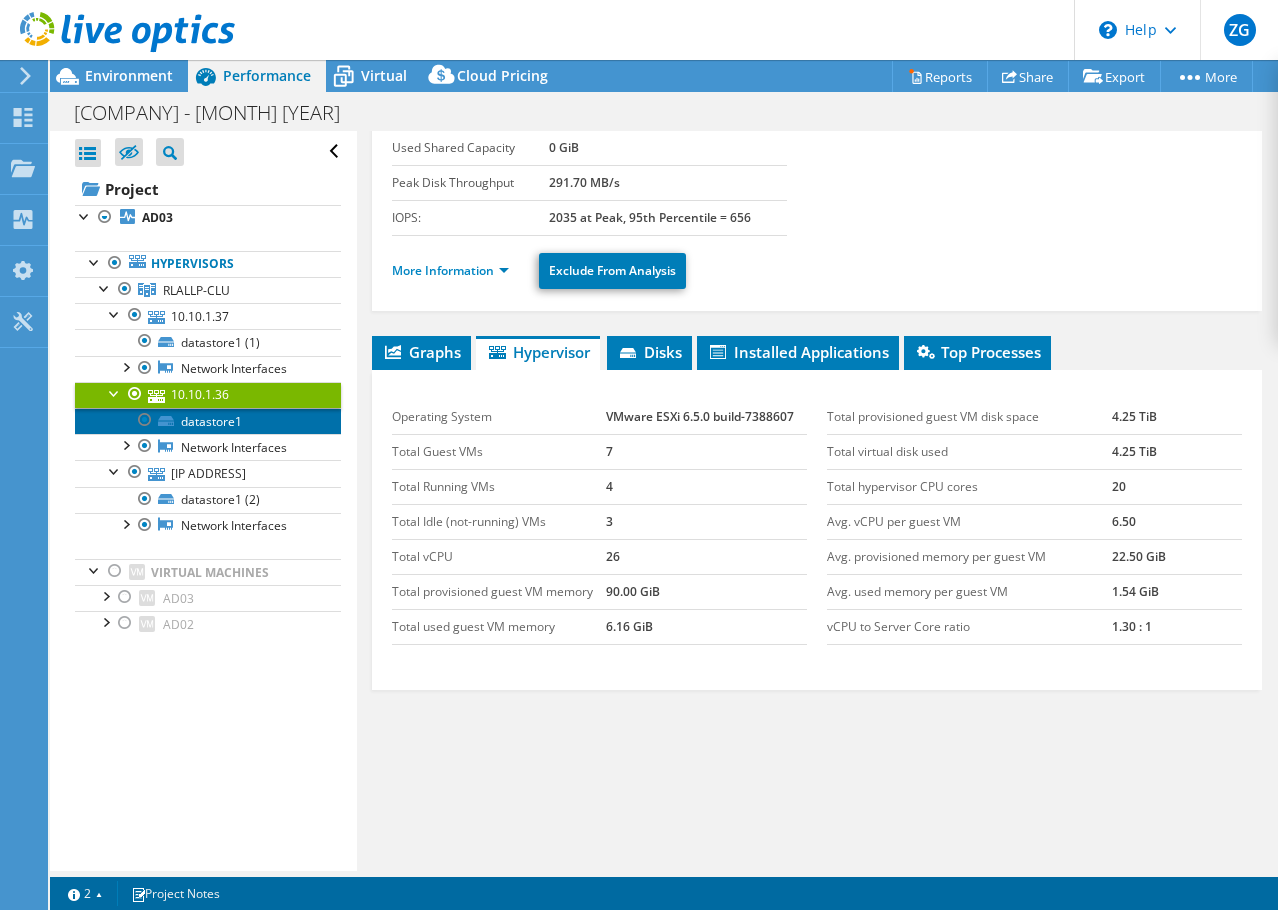 click on "datastore1" at bounding box center [208, 421] 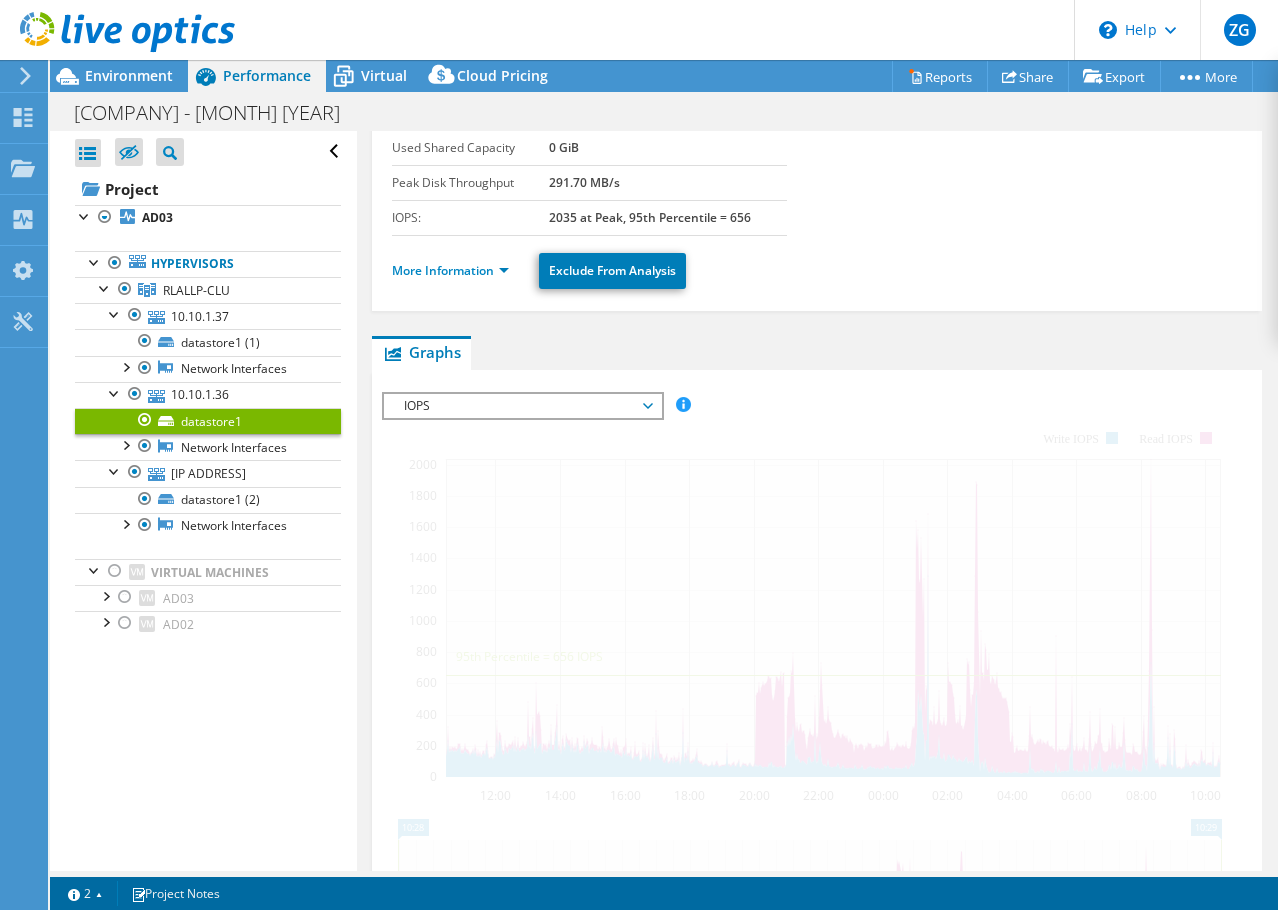 scroll, scrollTop: 390, scrollLeft: 0, axis: vertical 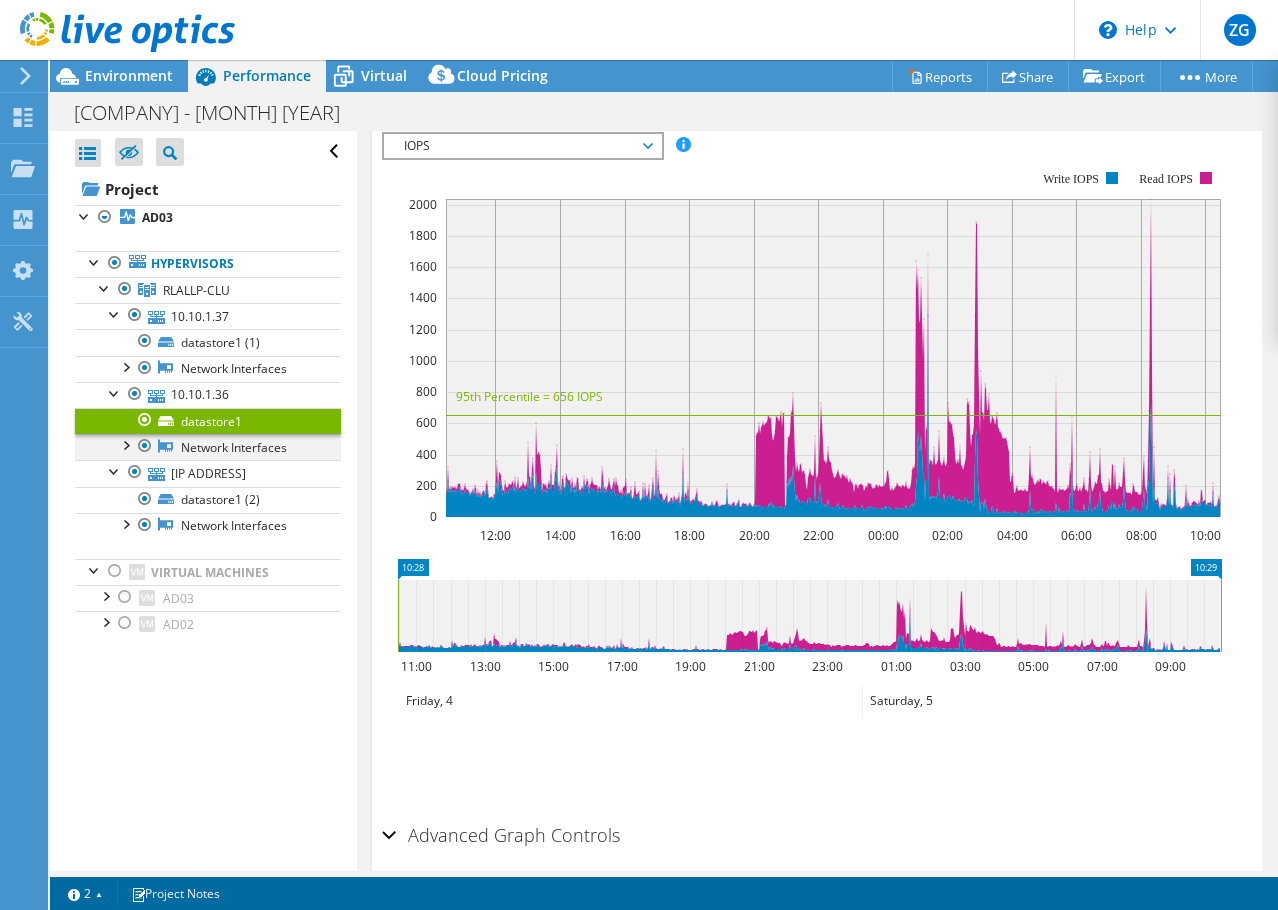 click at bounding box center (125, 444) 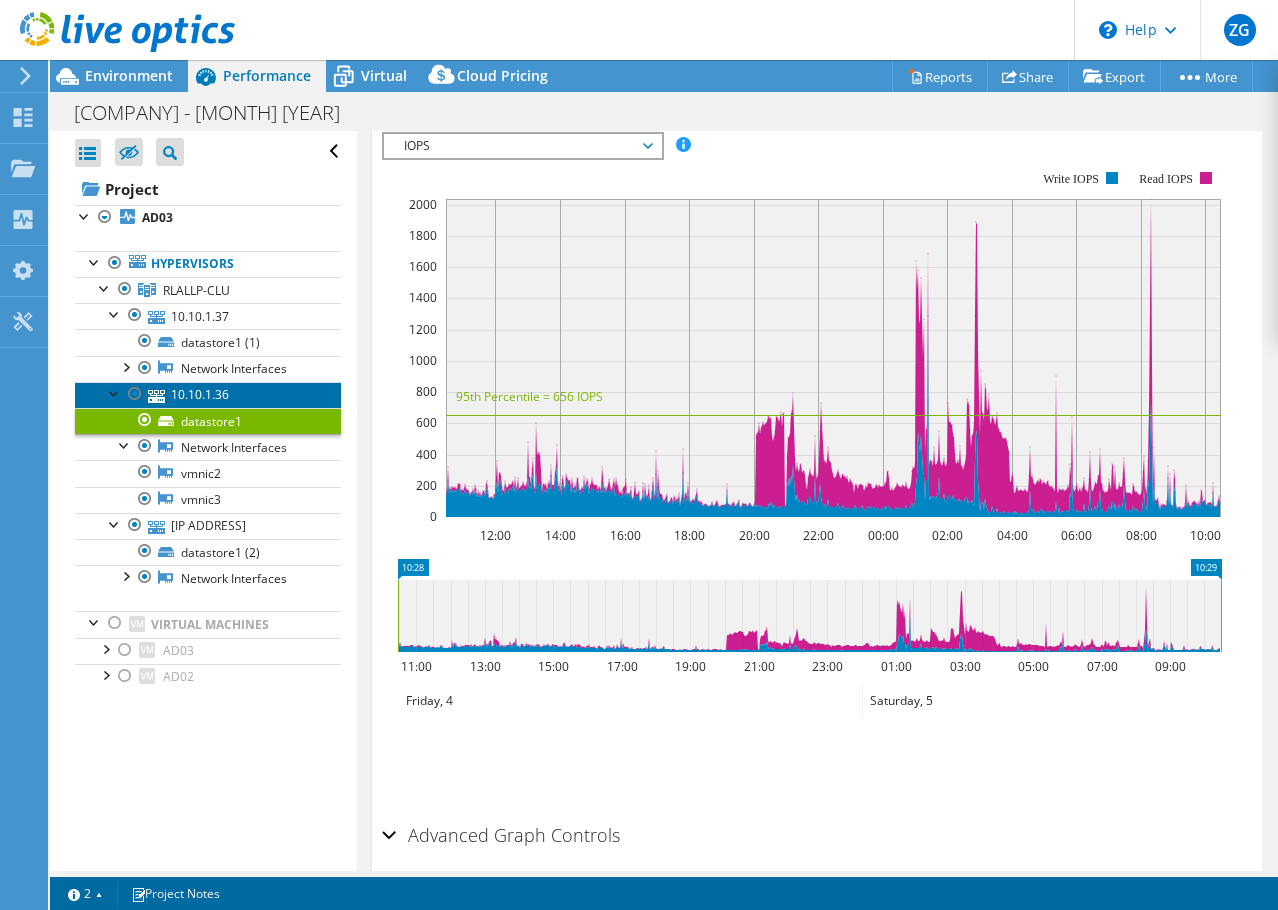 click on "10.10.1.36" at bounding box center (208, 395) 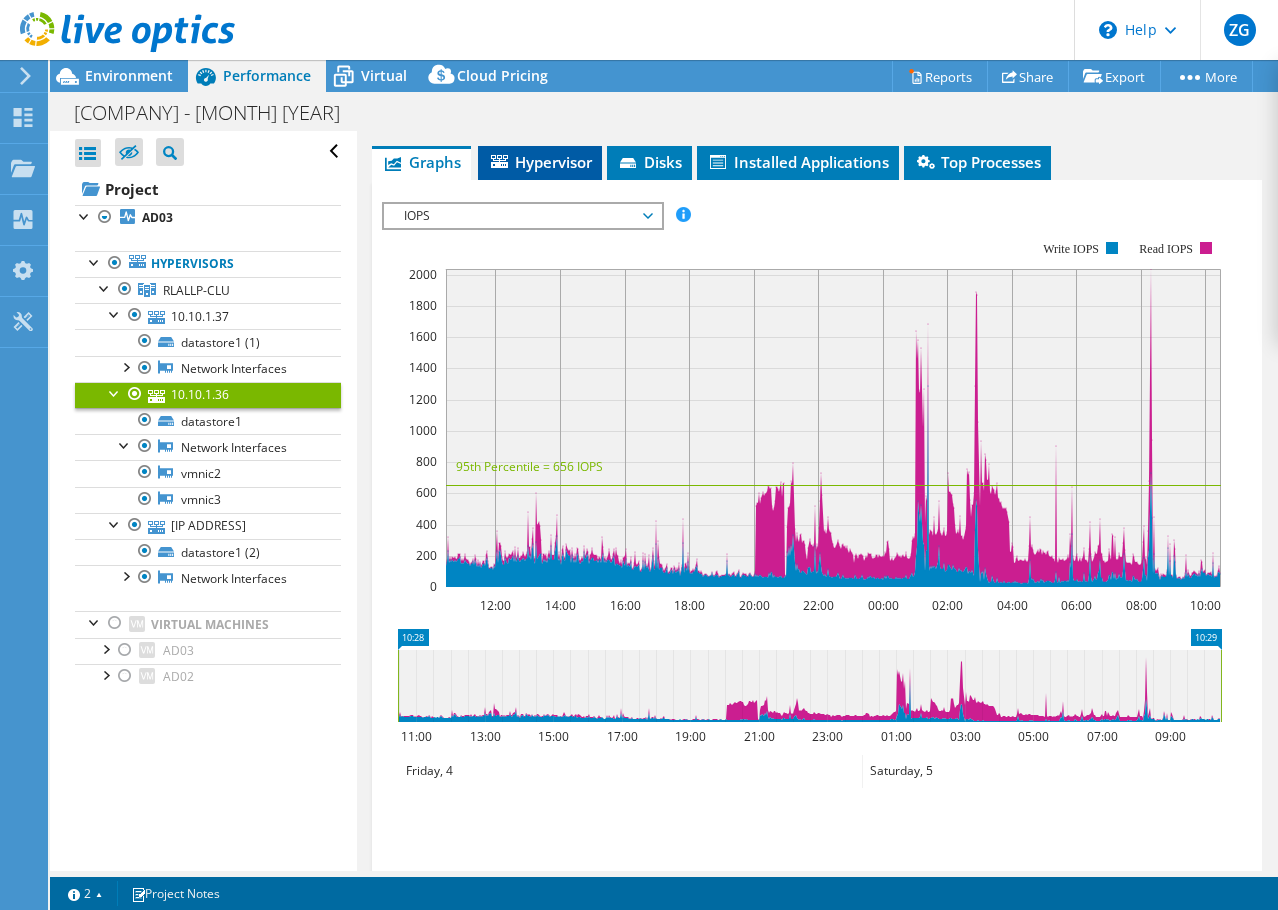 click on "Hypervisor" at bounding box center [540, 163] 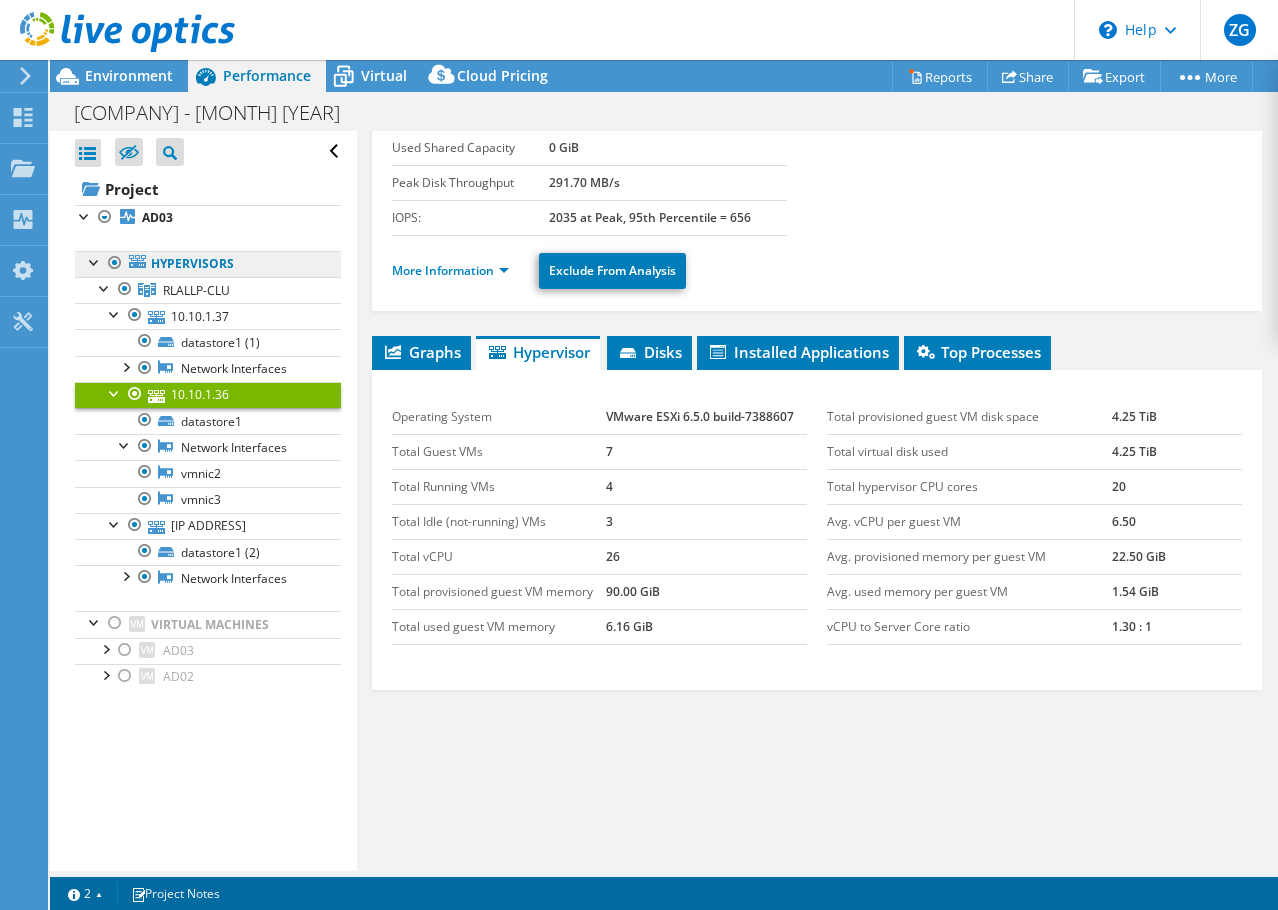 click on "Hypervisors" at bounding box center [208, 264] 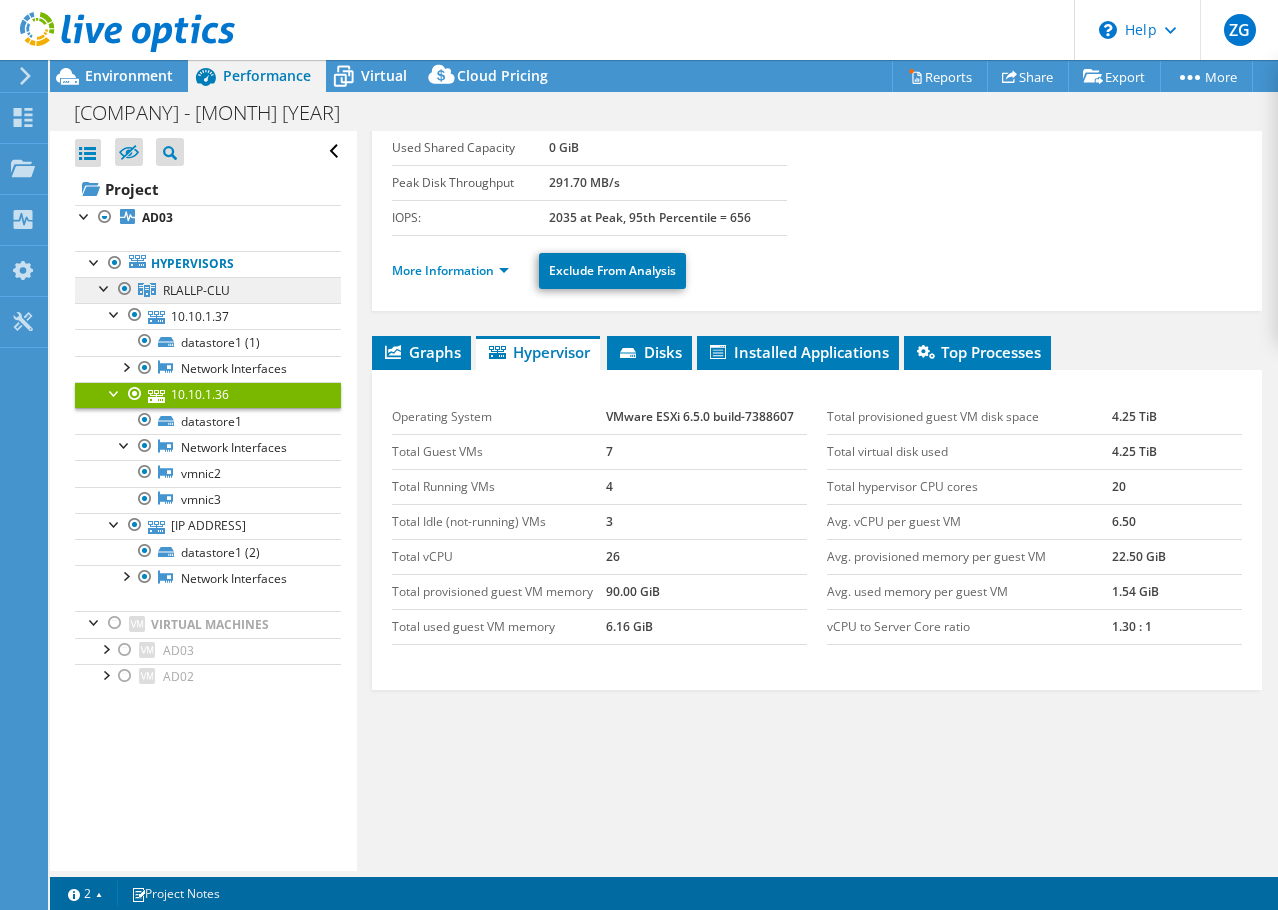 click on "RLALLP-CLU" at bounding box center [196, 290] 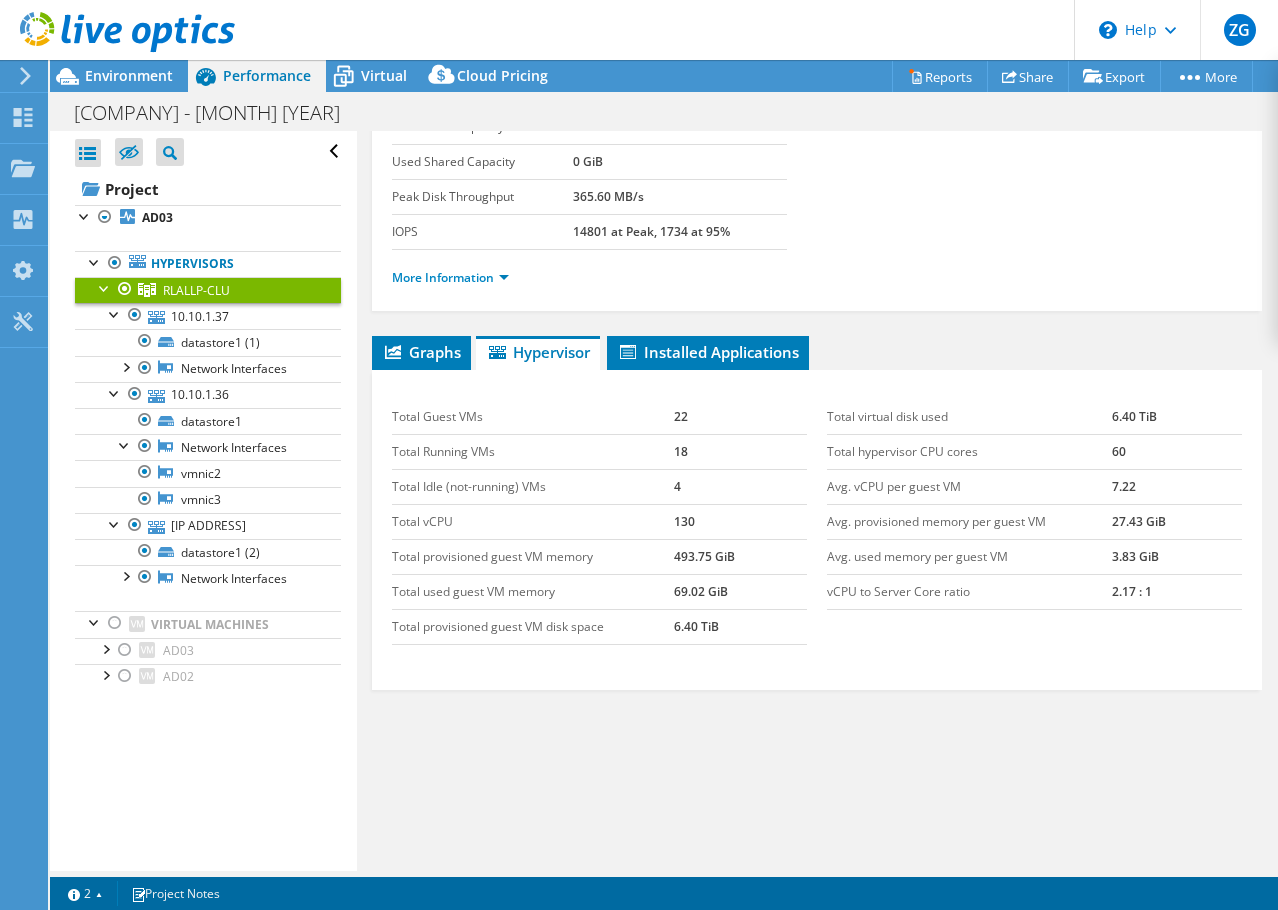 scroll, scrollTop: 186, scrollLeft: 0, axis: vertical 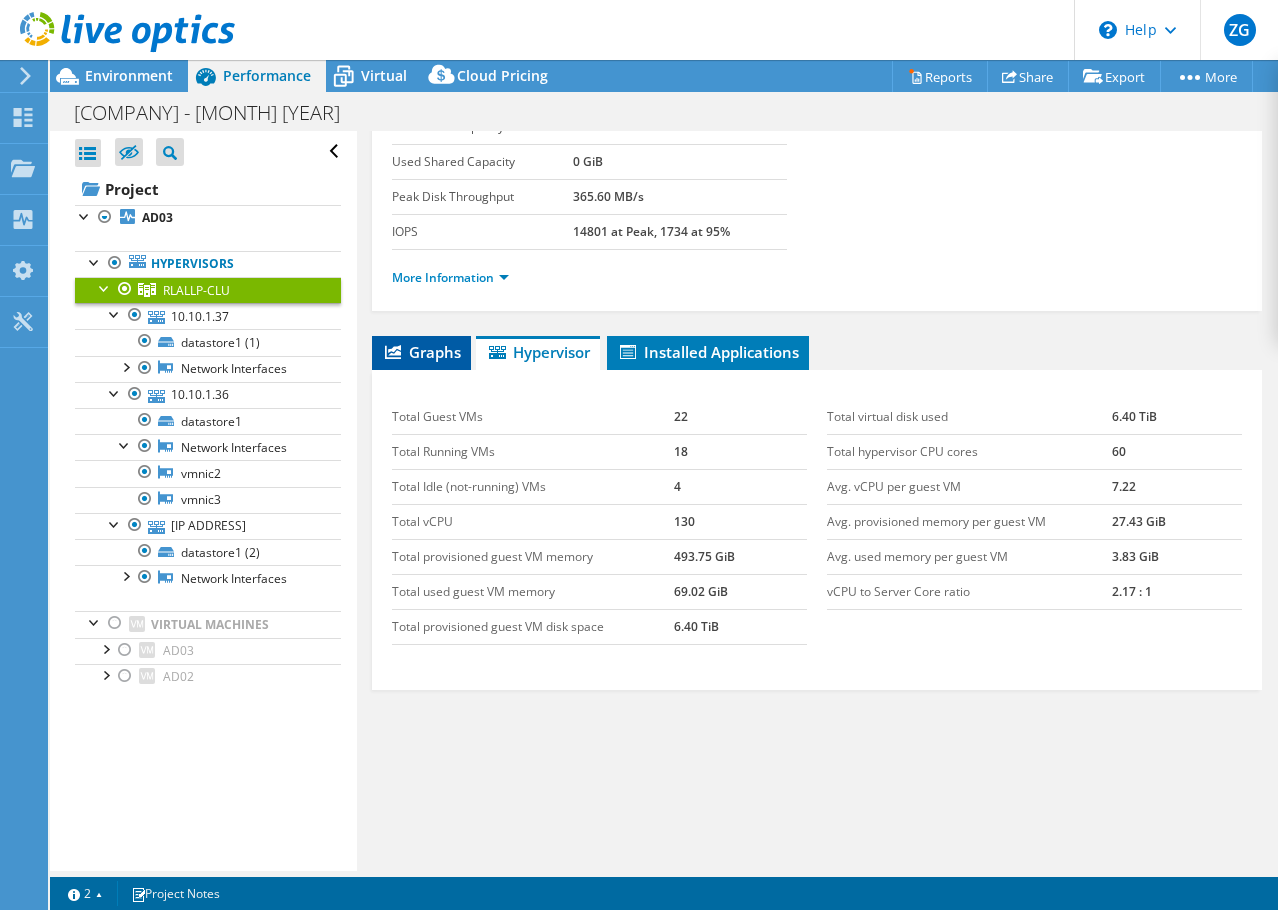 click on "Graphs" at bounding box center [421, 352] 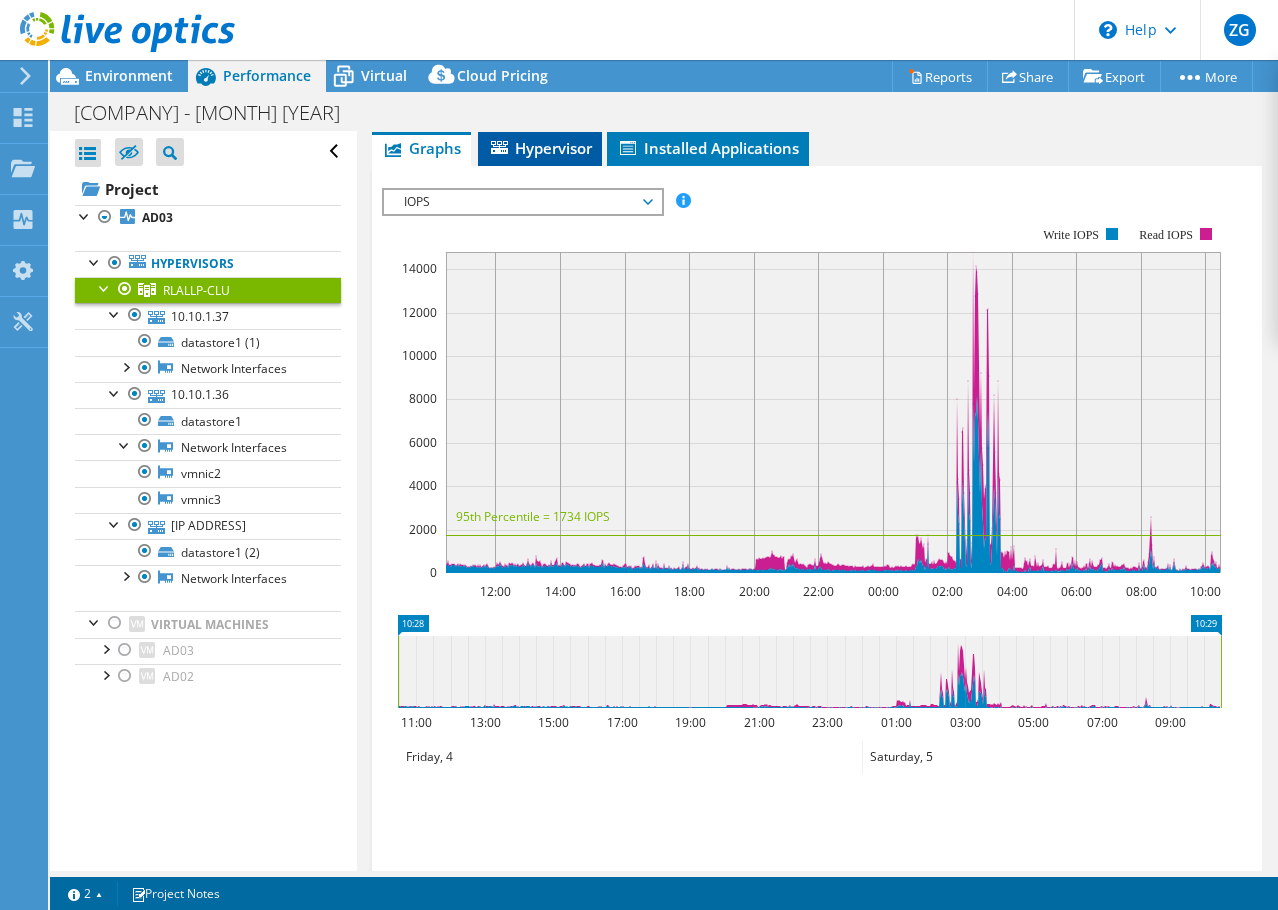 click on "Hypervisor" at bounding box center [540, 148] 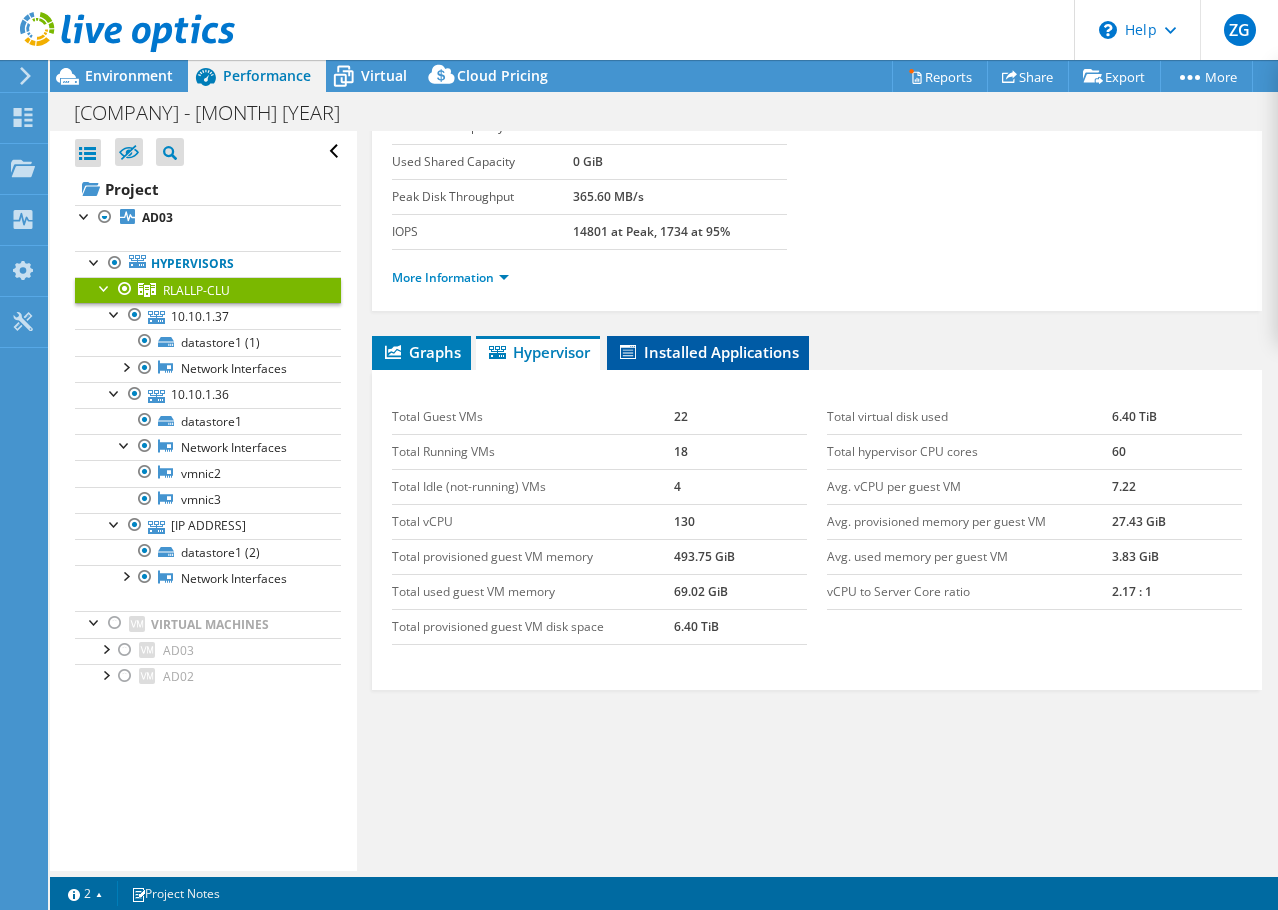 scroll, scrollTop: 0, scrollLeft: 0, axis: both 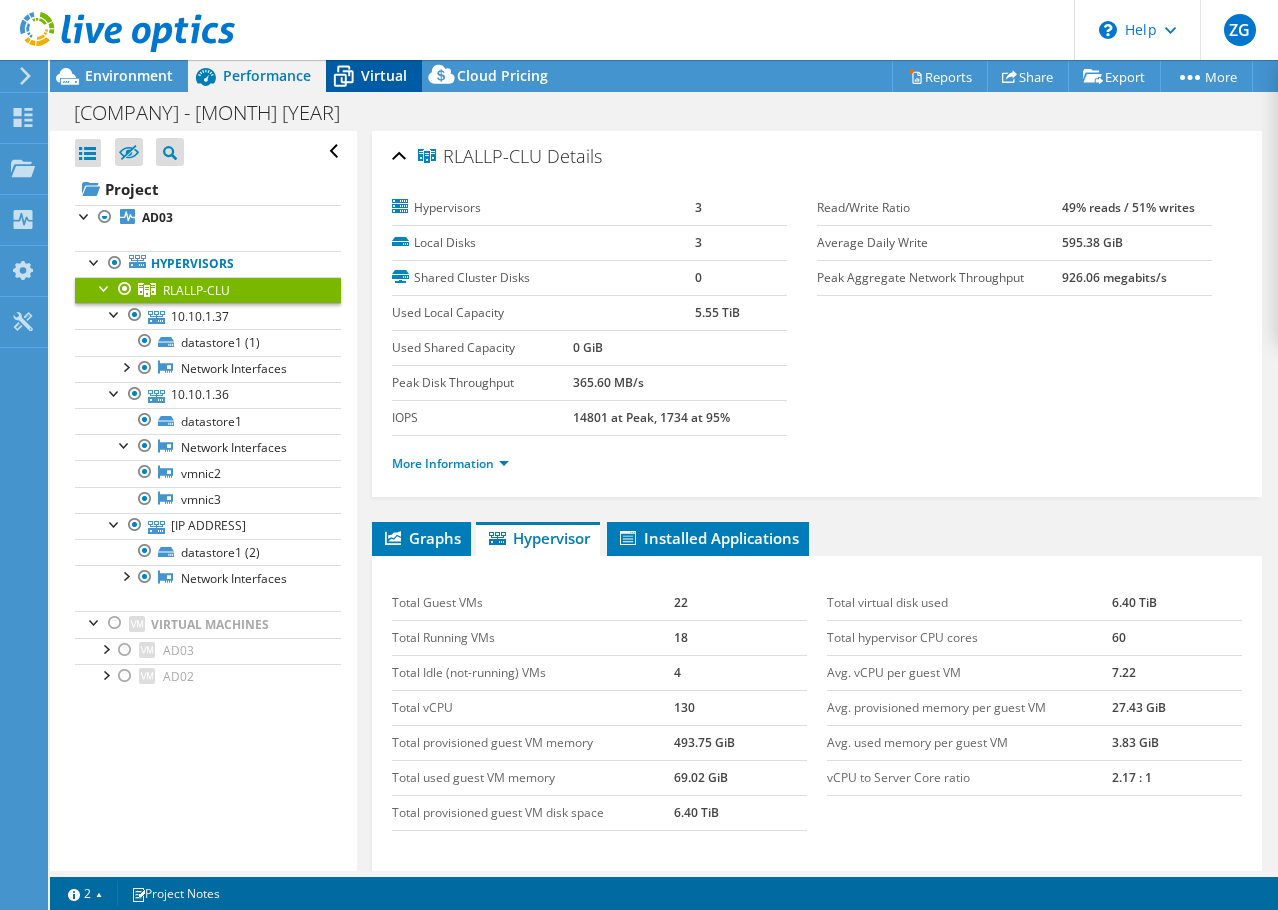 click 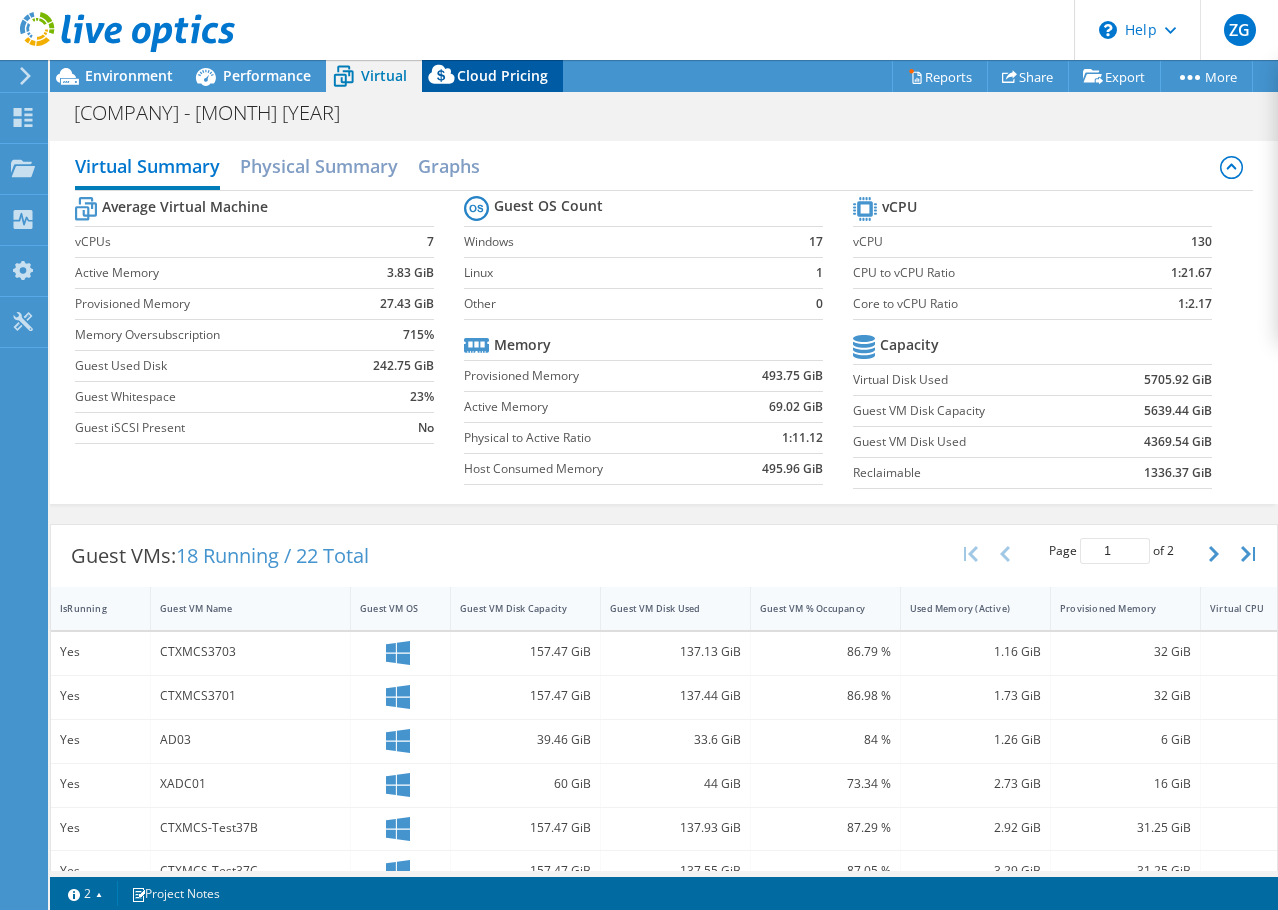click on "Cloud Pricing" at bounding box center (502, 75) 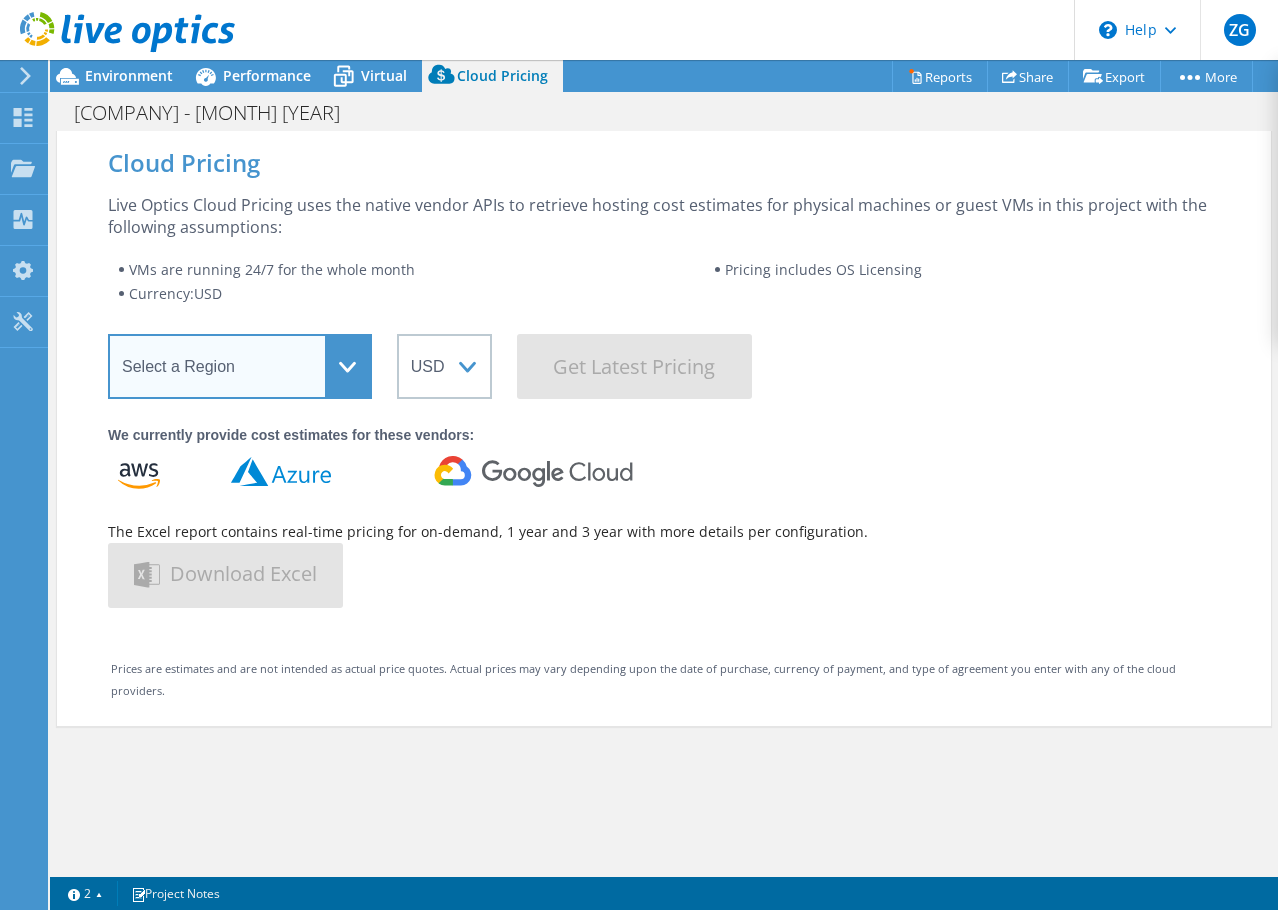 click on "Select a Region Asia Pacific (Hong Kong) Asia Pacific (Mumbai) Asia Pacific (Seoul) Asia Pacific (Singapore) Asia Pacific (Tokyo) Australia Canada Europe (Frankfurt) Europe (London) South America (Sao Paulo) US East (Virginia) US West (California)" at bounding box center [240, 366] 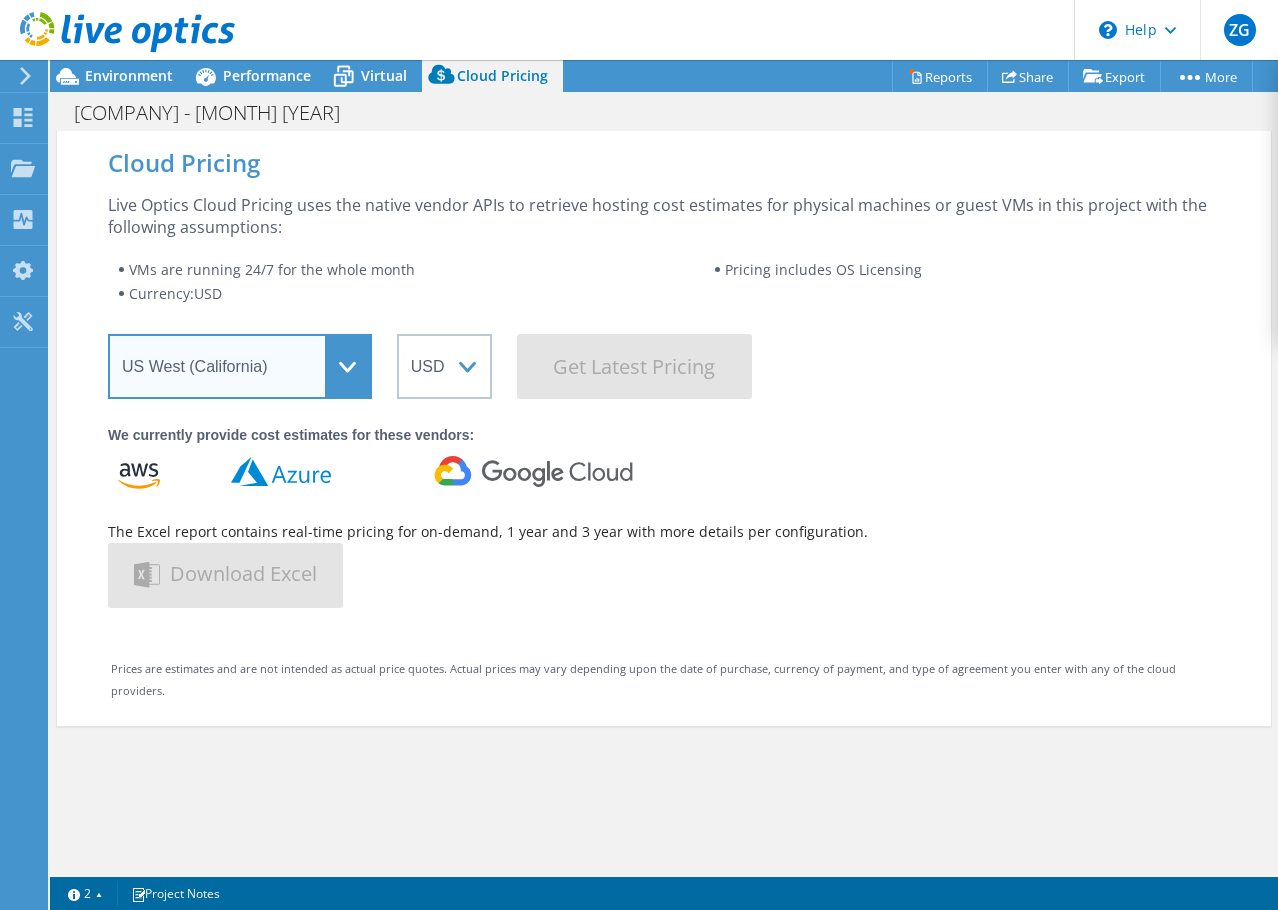 click on "Select a Region Asia Pacific (Hong Kong) Asia Pacific (Mumbai) Asia Pacific (Seoul) Asia Pacific (Singapore) Asia Pacific (Tokyo) Australia Canada Europe (Frankfurt) Europe (London) South America (Sao Paulo) US East (Virginia) US West (California)" at bounding box center (240, 366) 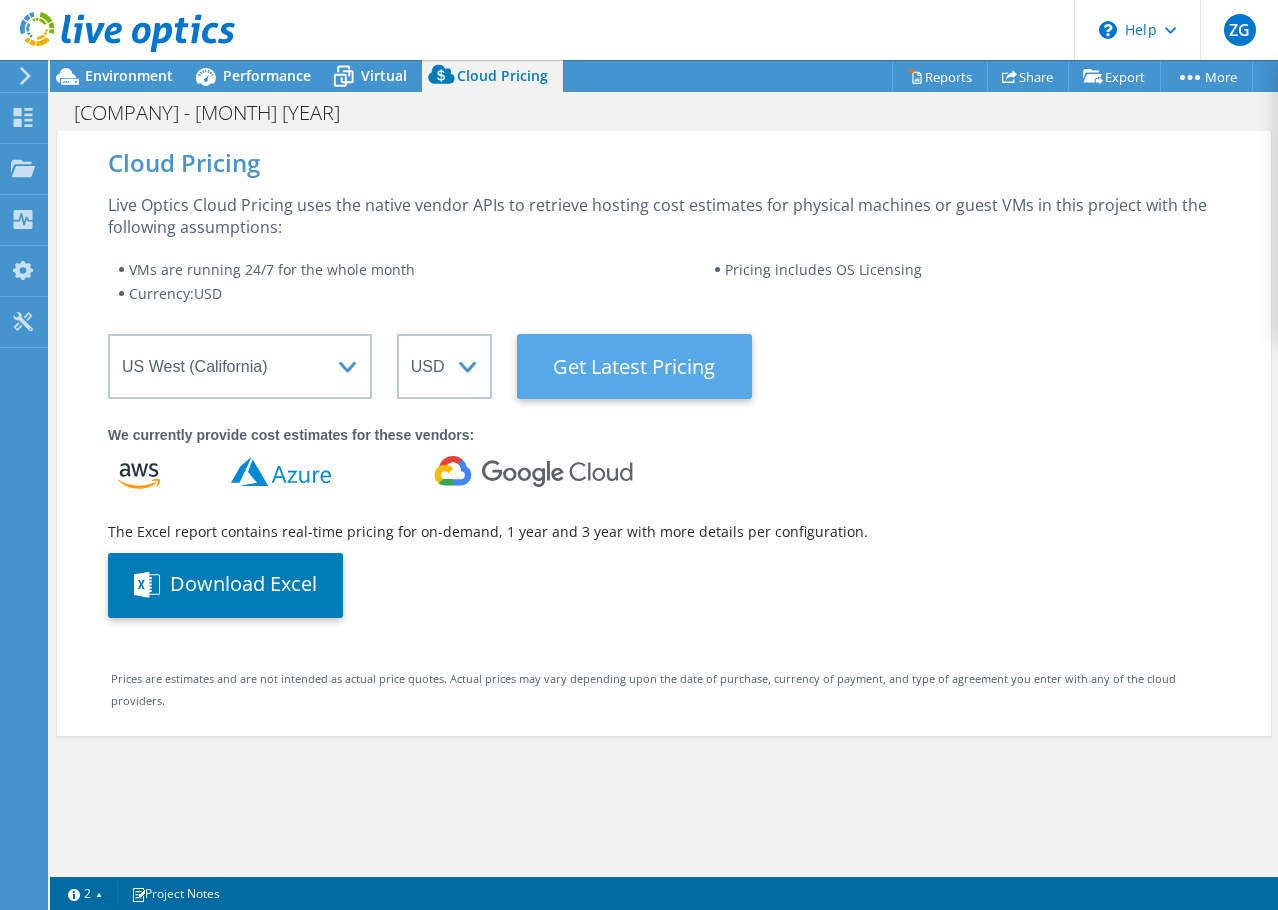 click on "Get Latest Pricing" at bounding box center [634, 366] 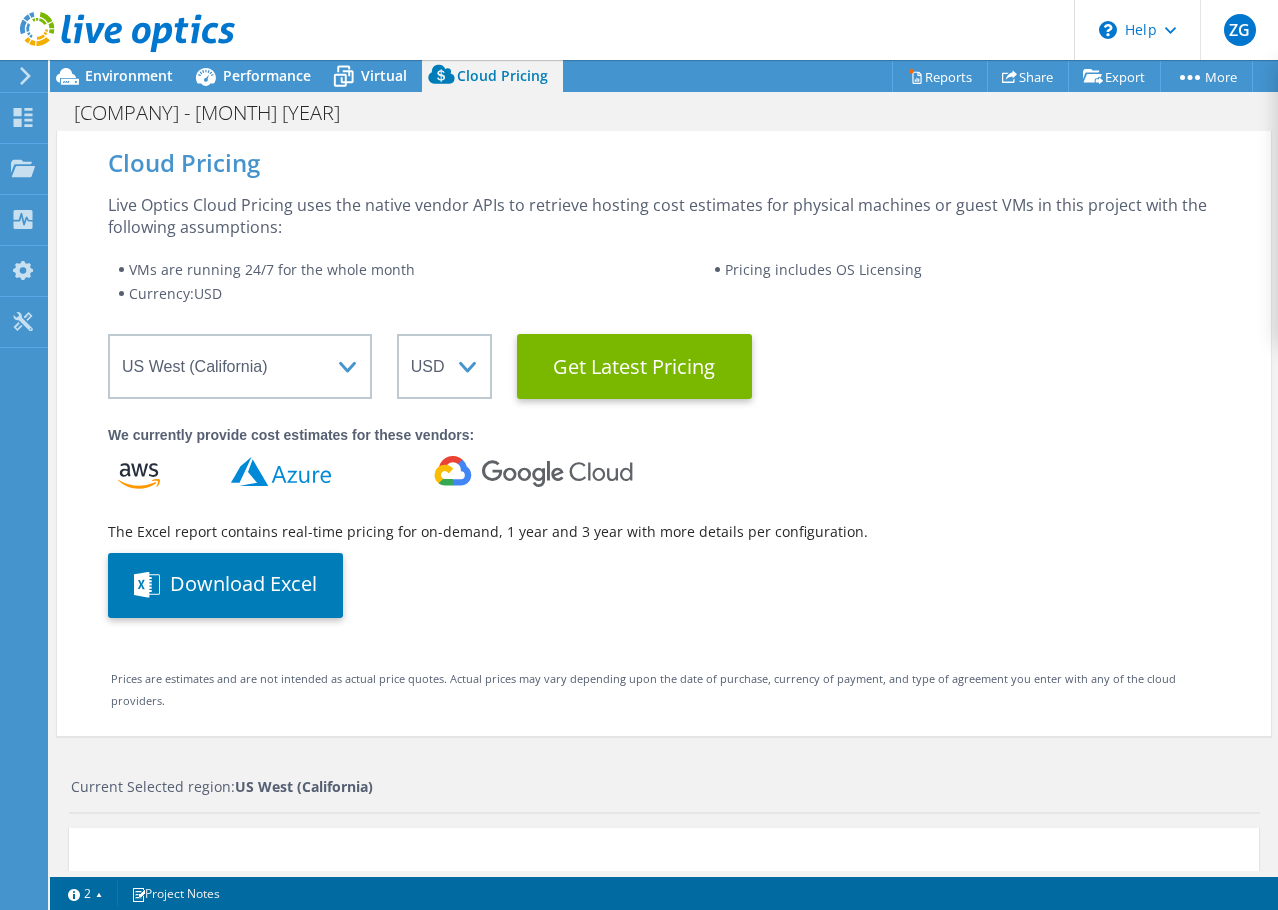 scroll, scrollTop: 186, scrollLeft: 0, axis: vertical 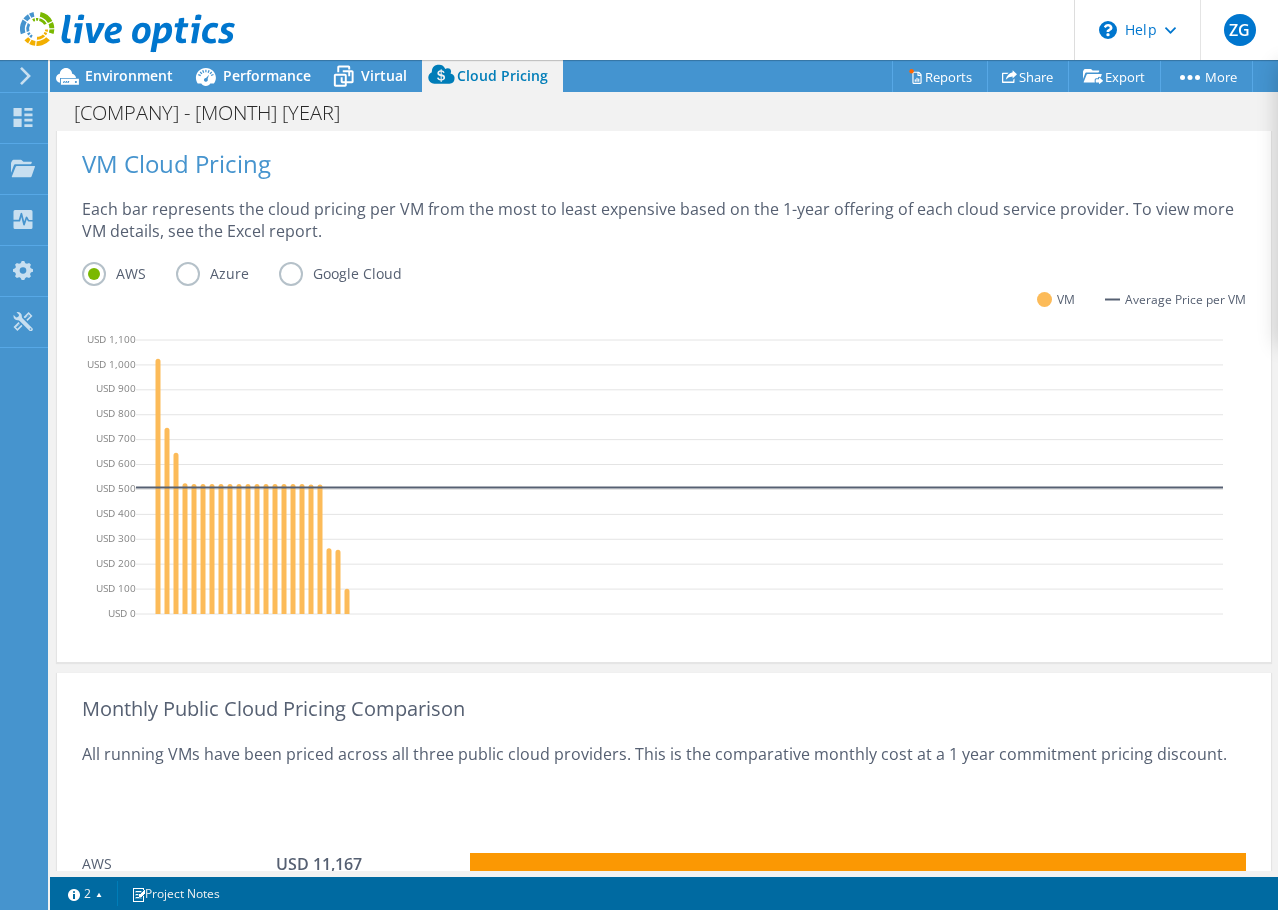 click on "Azure" at bounding box center (227, 274) 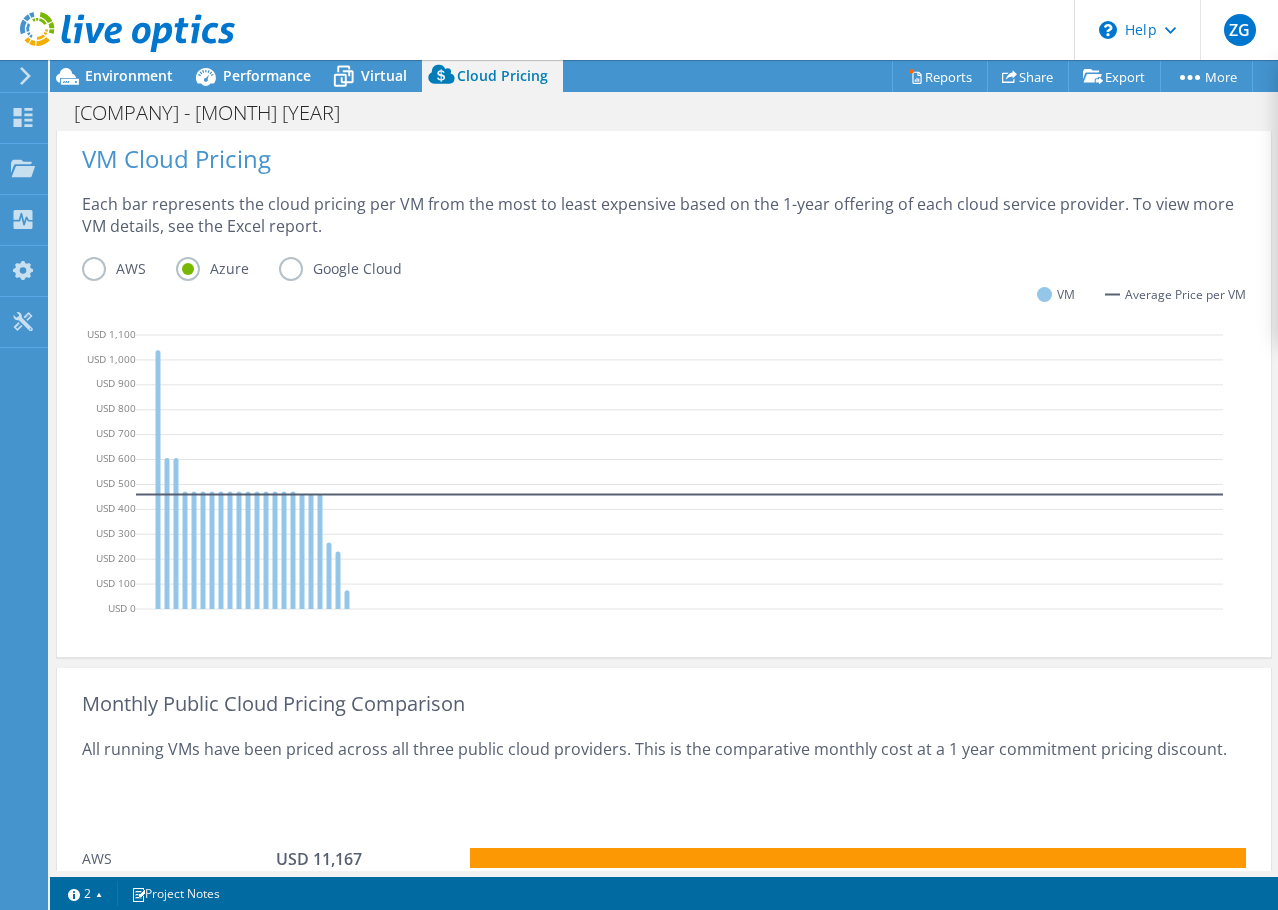 scroll, scrollTop: 5, scrollLeft: 0, axis: vertical 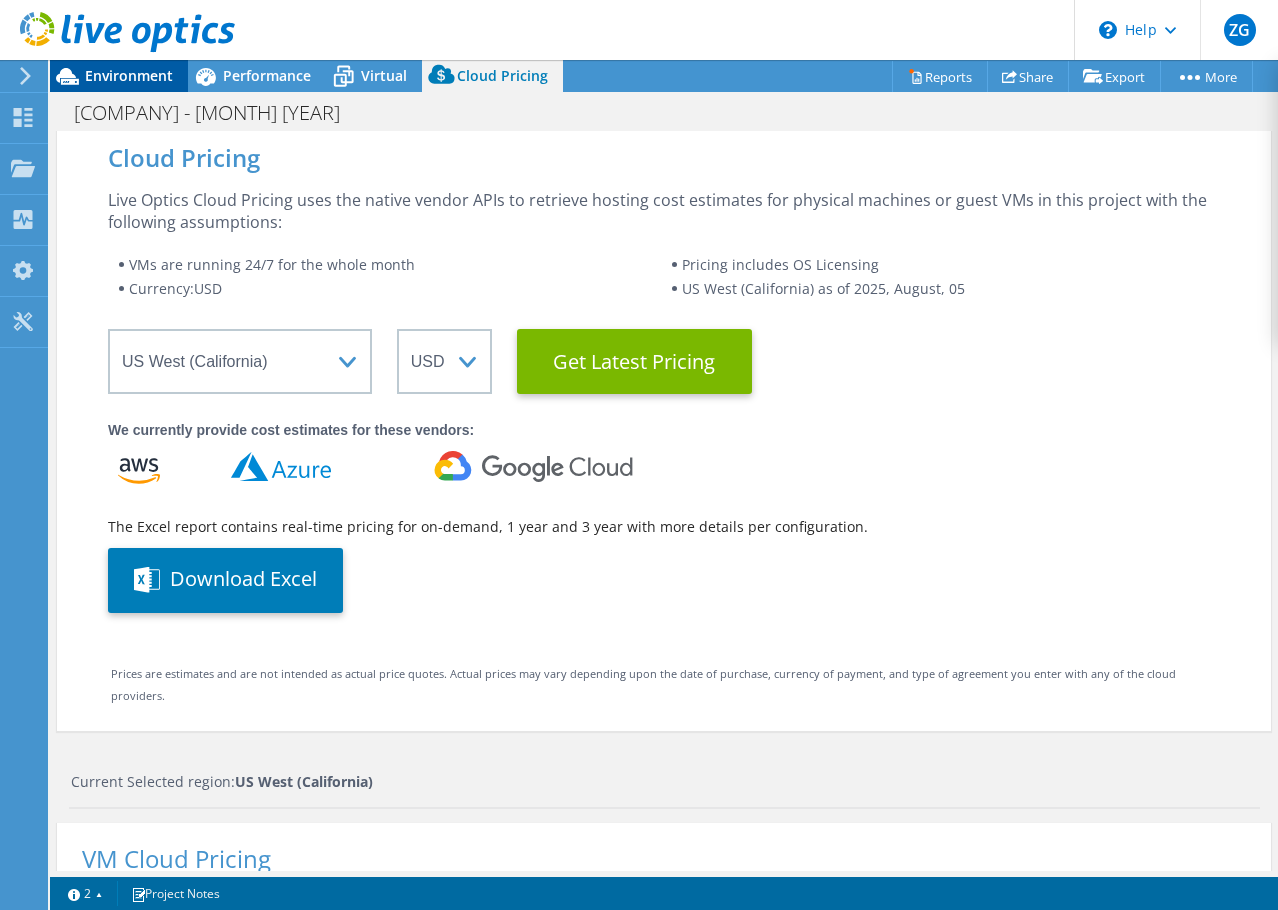 click on "Environment" at bounding box center [129, 75] 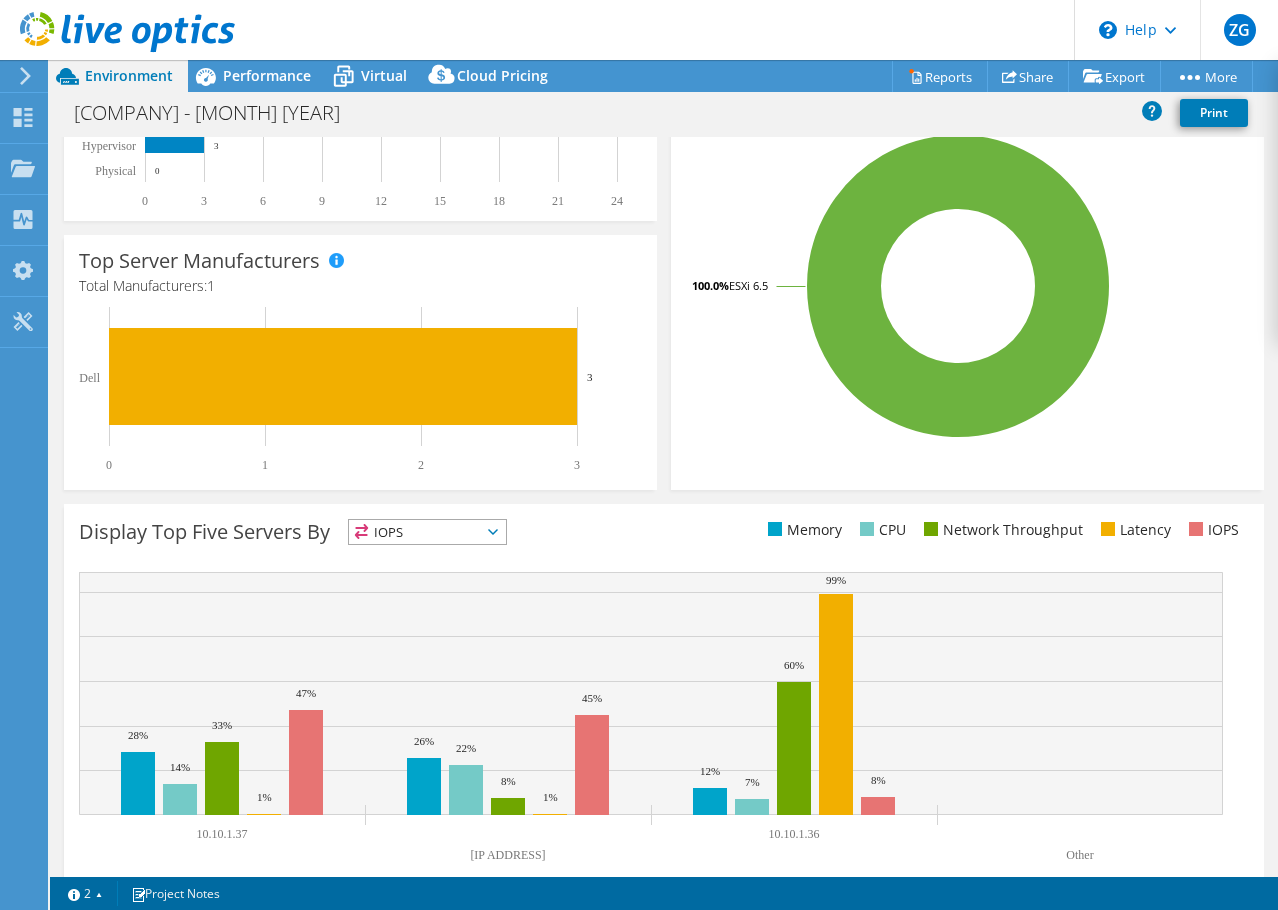 scroll, scrollTop: 480, scrollLeft: 0, axis: vertical 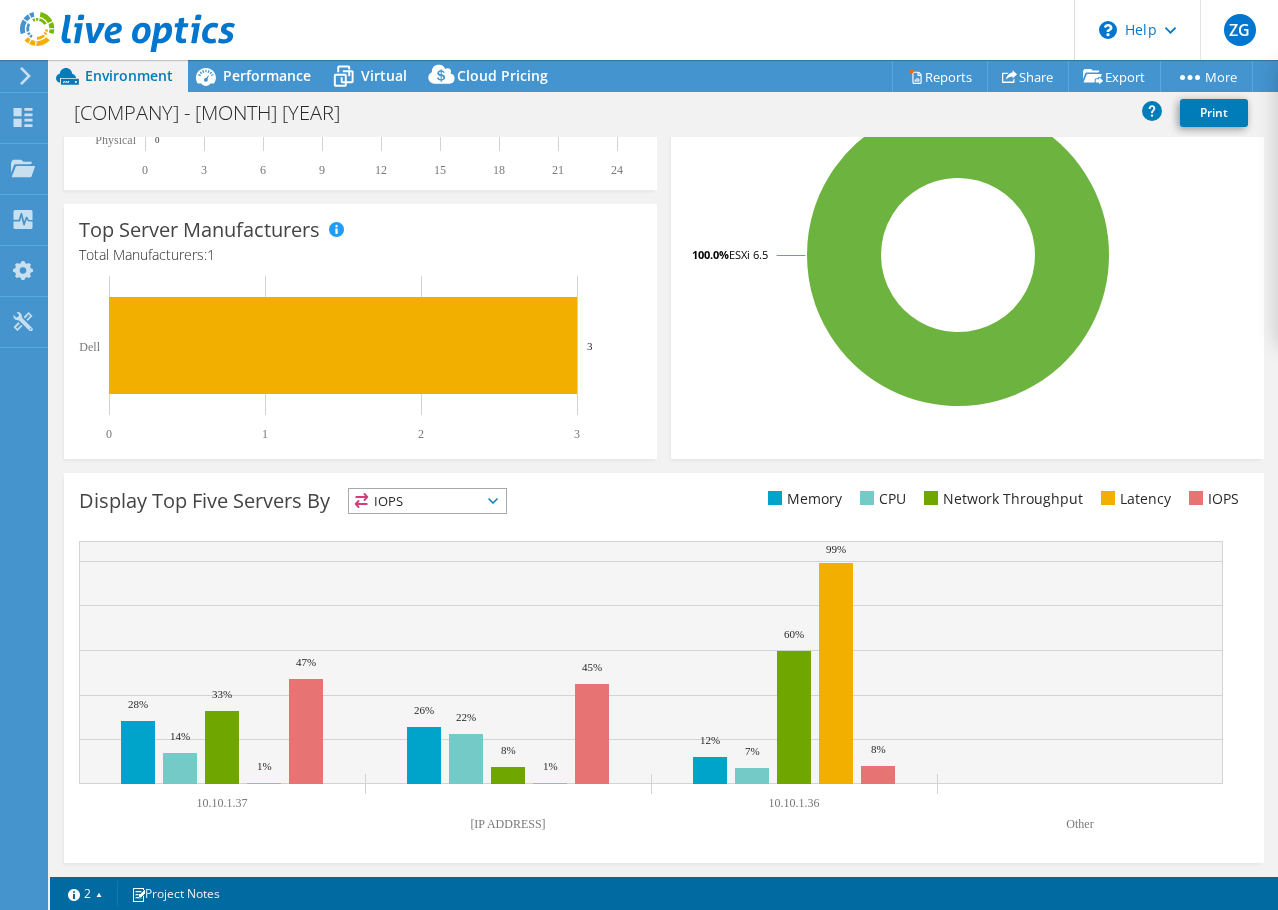 click on "This graph will display once collector runs have completed
Display Top Five Servers By
IOPS
CPU" at bounding box center (664, 668) 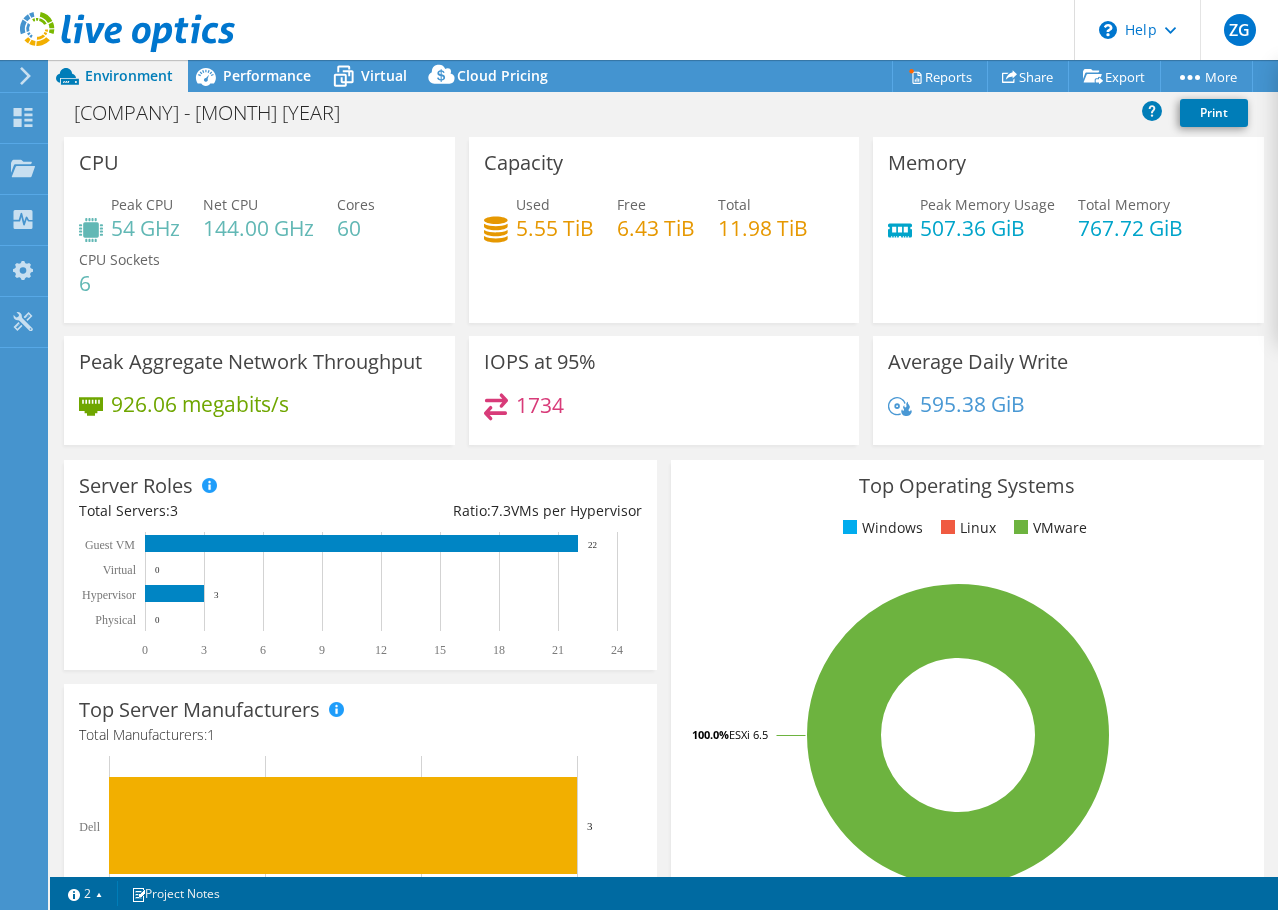 click at bounding box center (-78, 76) 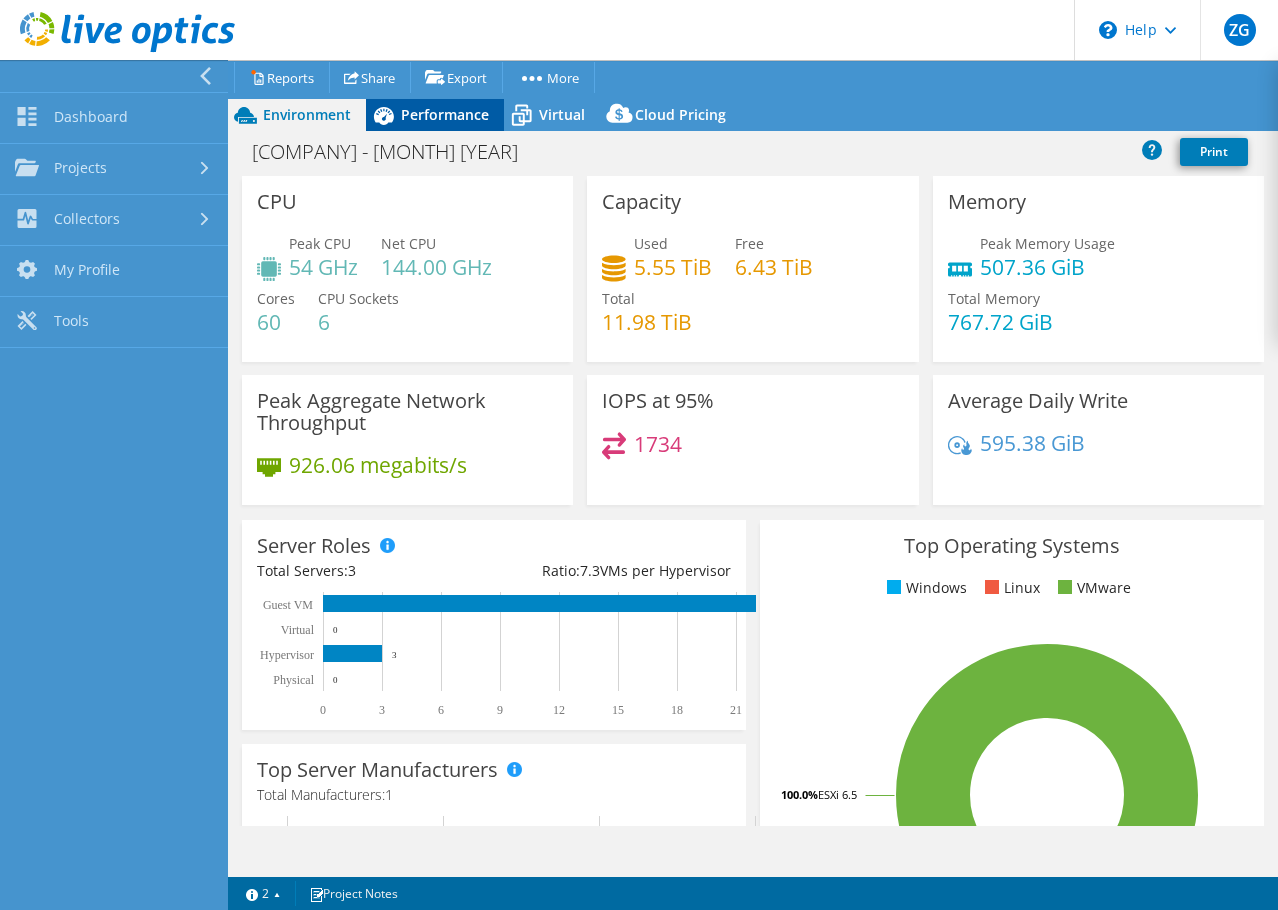 click on "Performance" at bounding box center (445, 114) 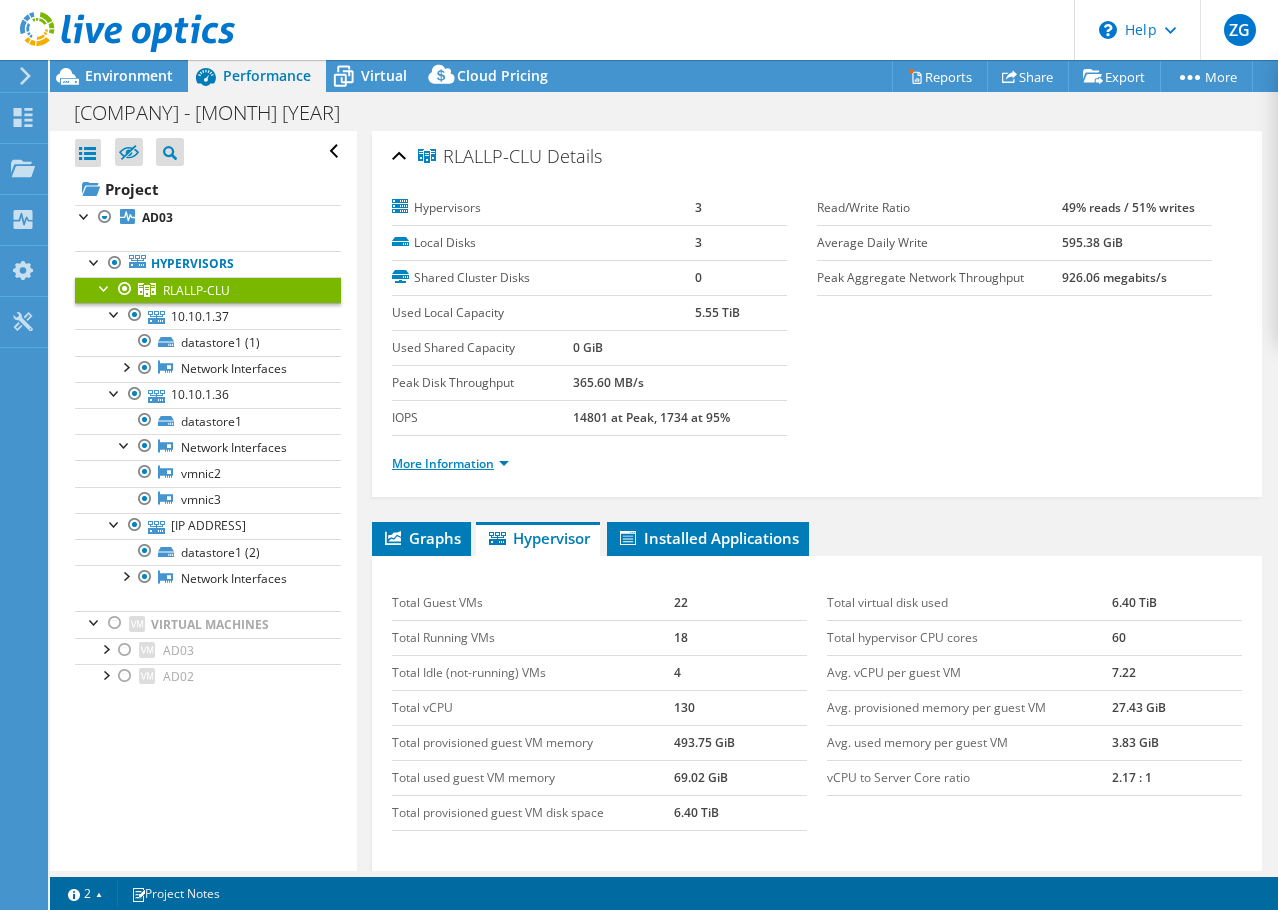 click on "More Information" at bounding box center [450, 463] 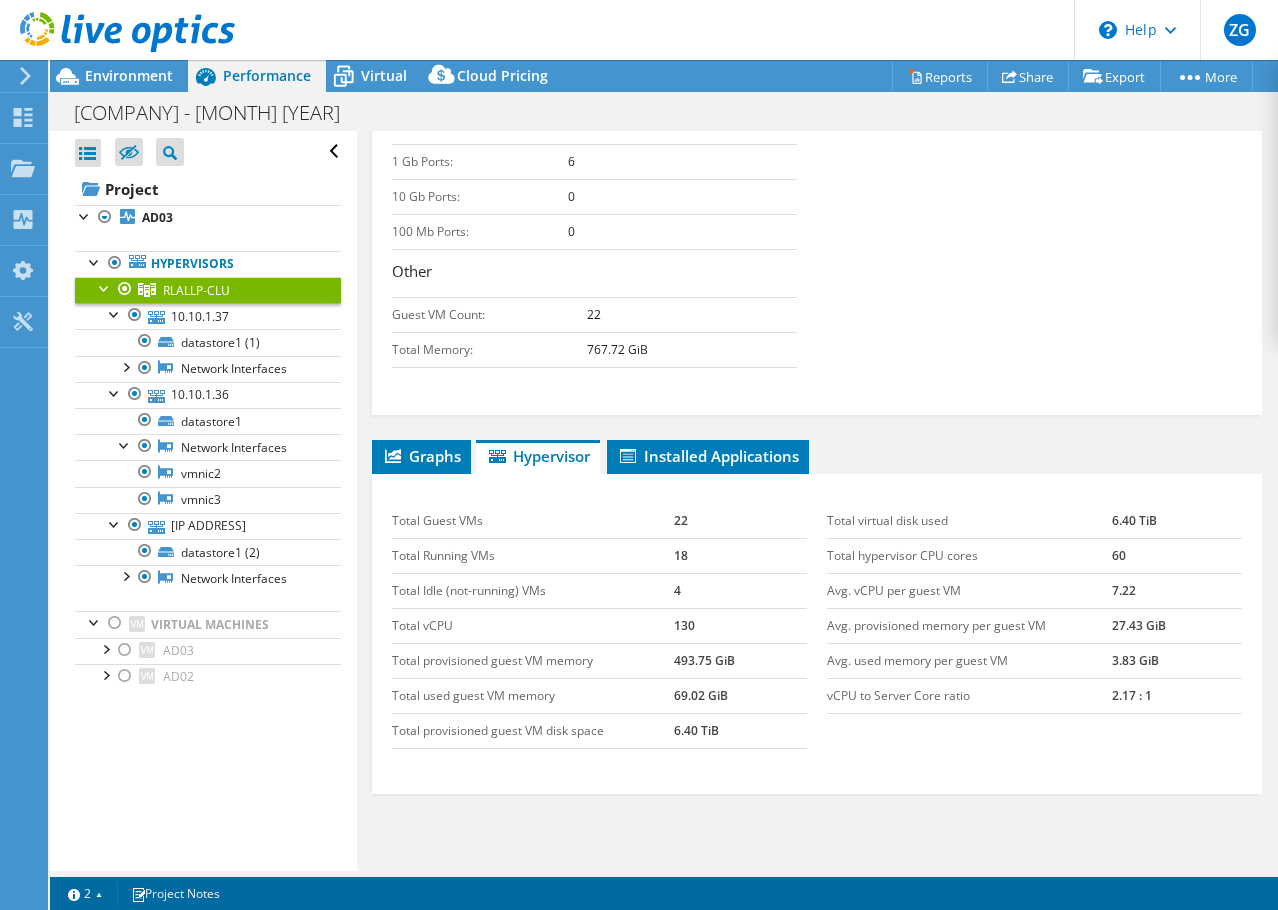 scroll, scrollTop: 800, scrollLeft: 0, axis: vertical 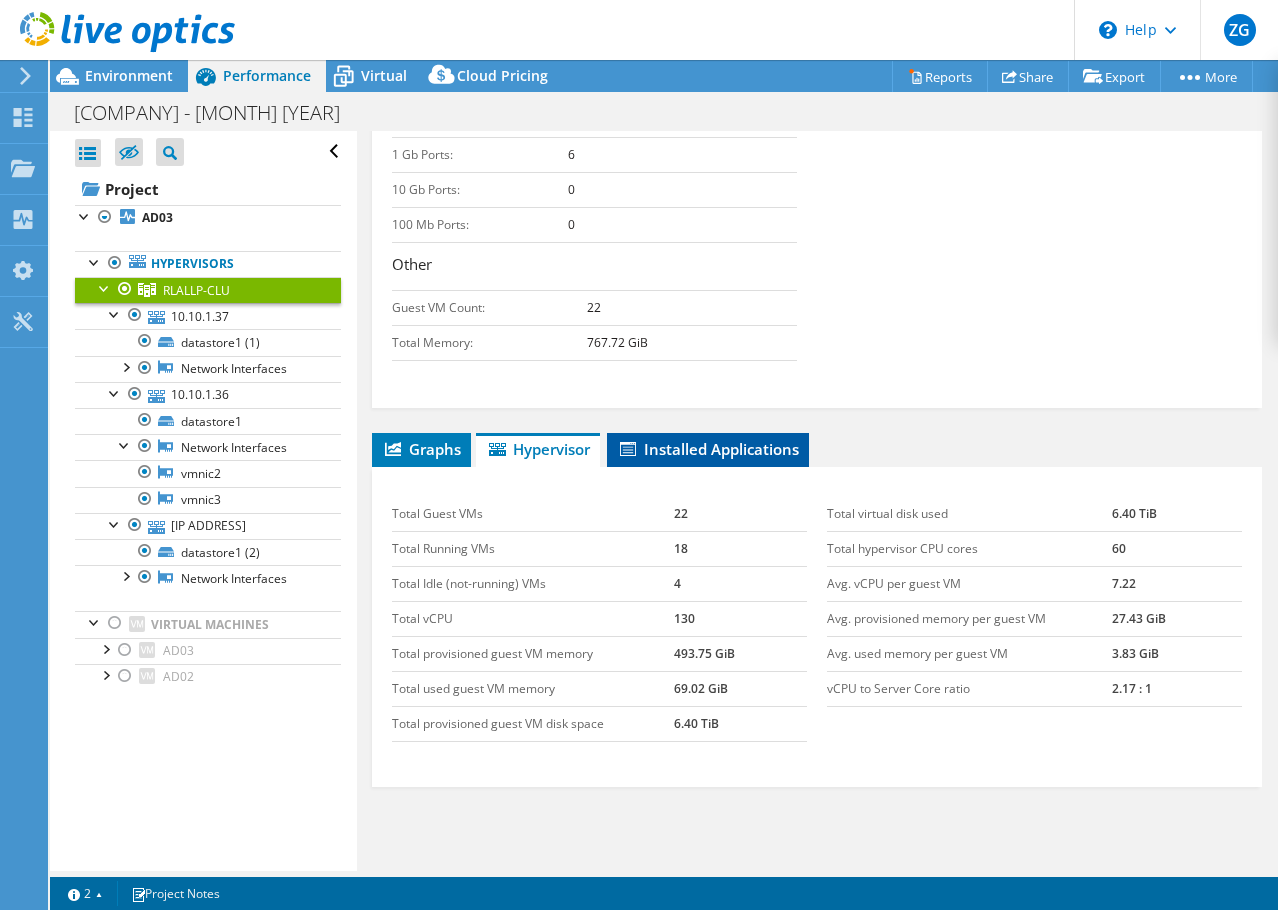 click on "Installed Applications" at bounding box center [708, 449] 